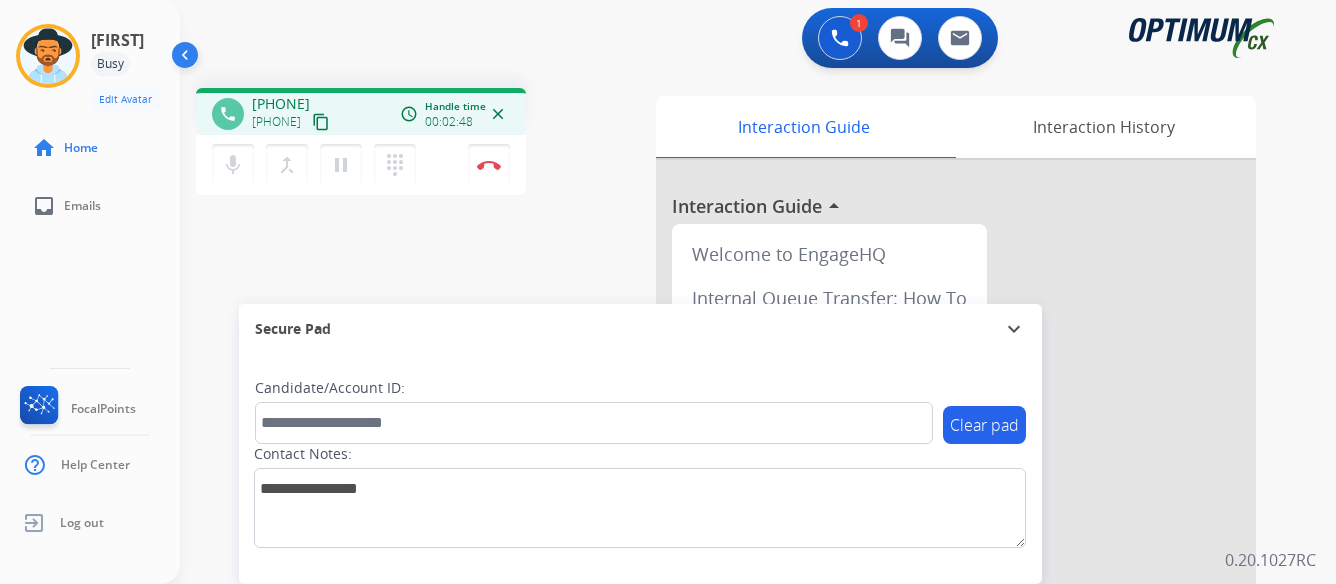 scroll, scrollTop: 0, scrollLeft: 0, axis: both 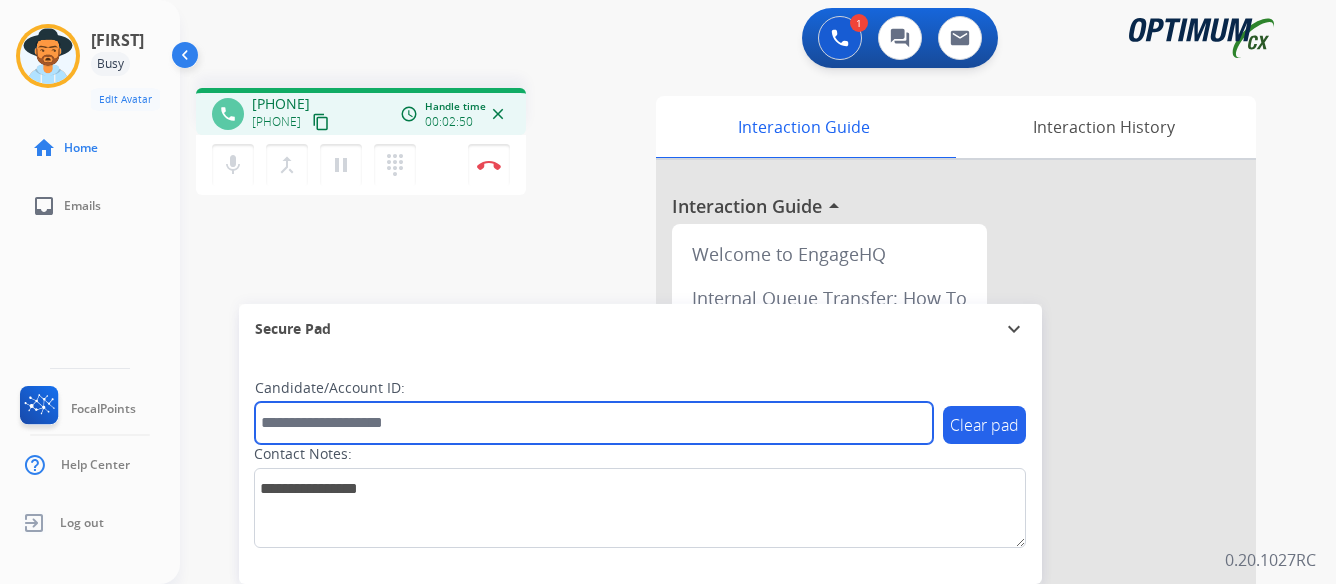 paste on "*******" 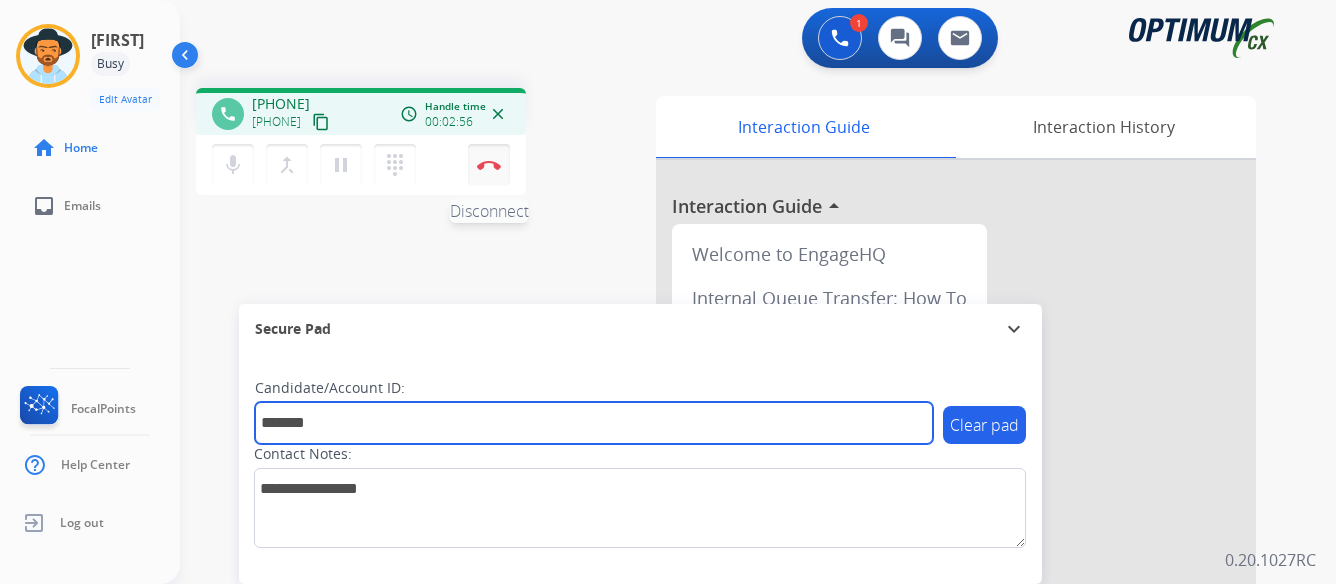 type on "*******" 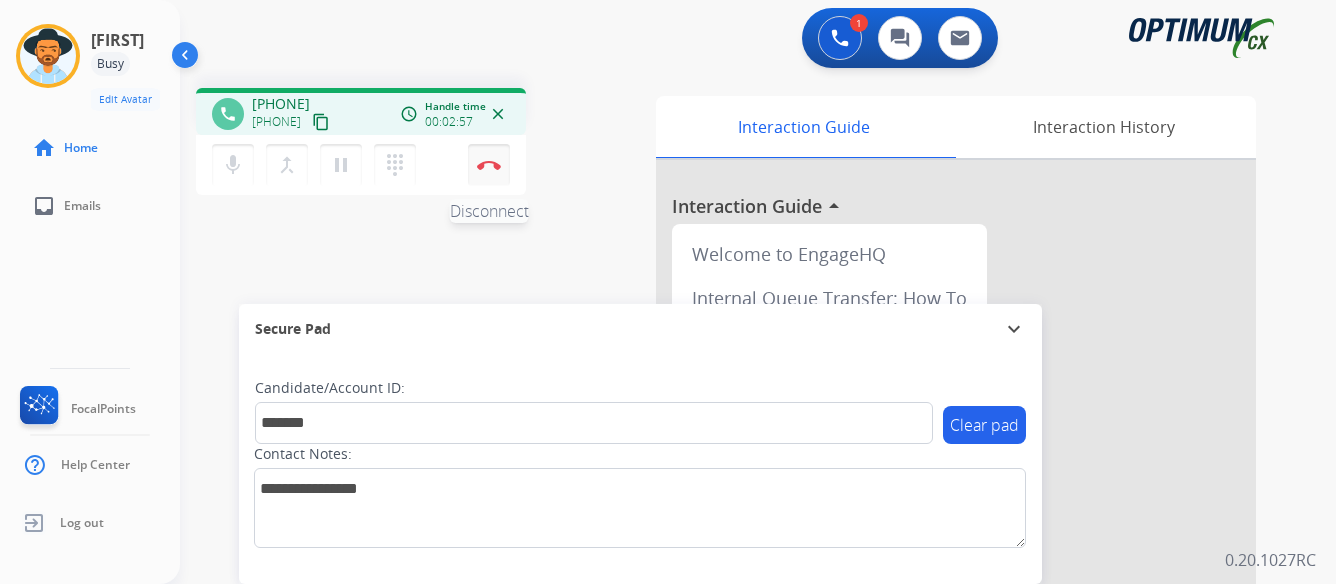 click at bounding box center (489, 165) 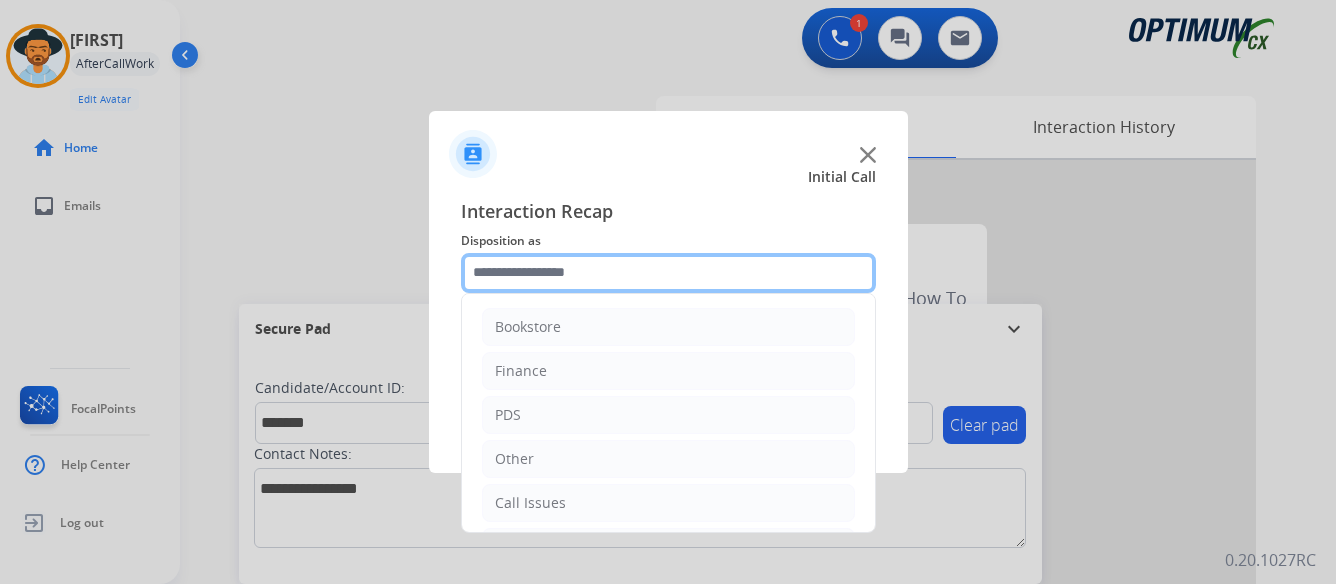 click 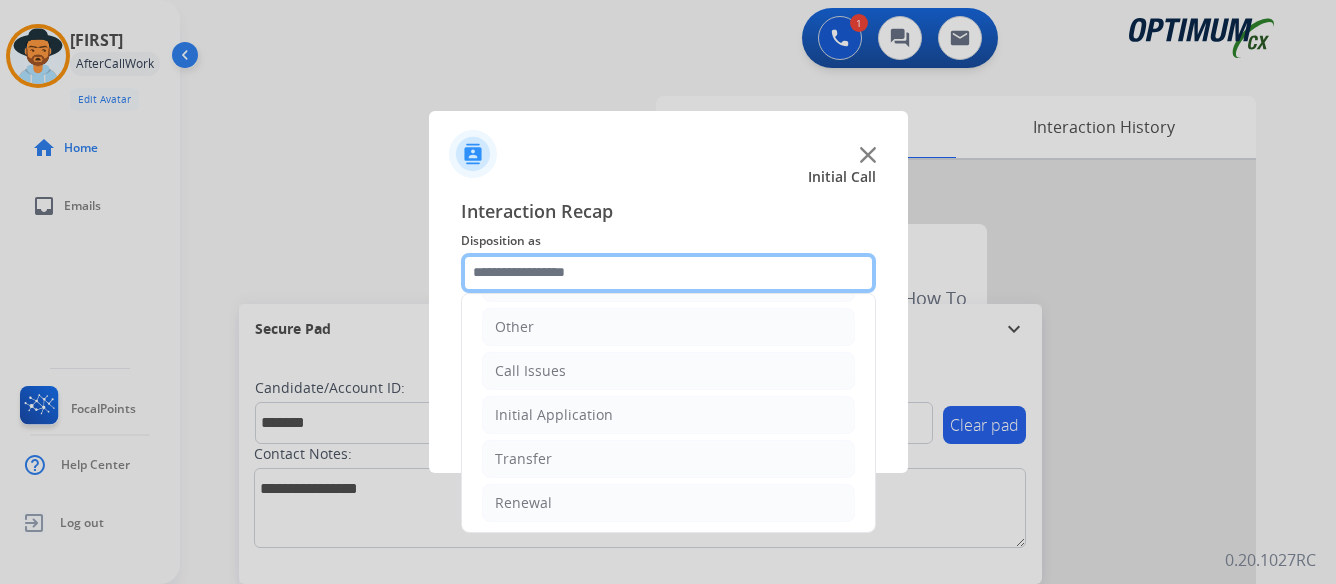 scroll, scrollTop: 136, scrollLeft: 0, axis: vertical 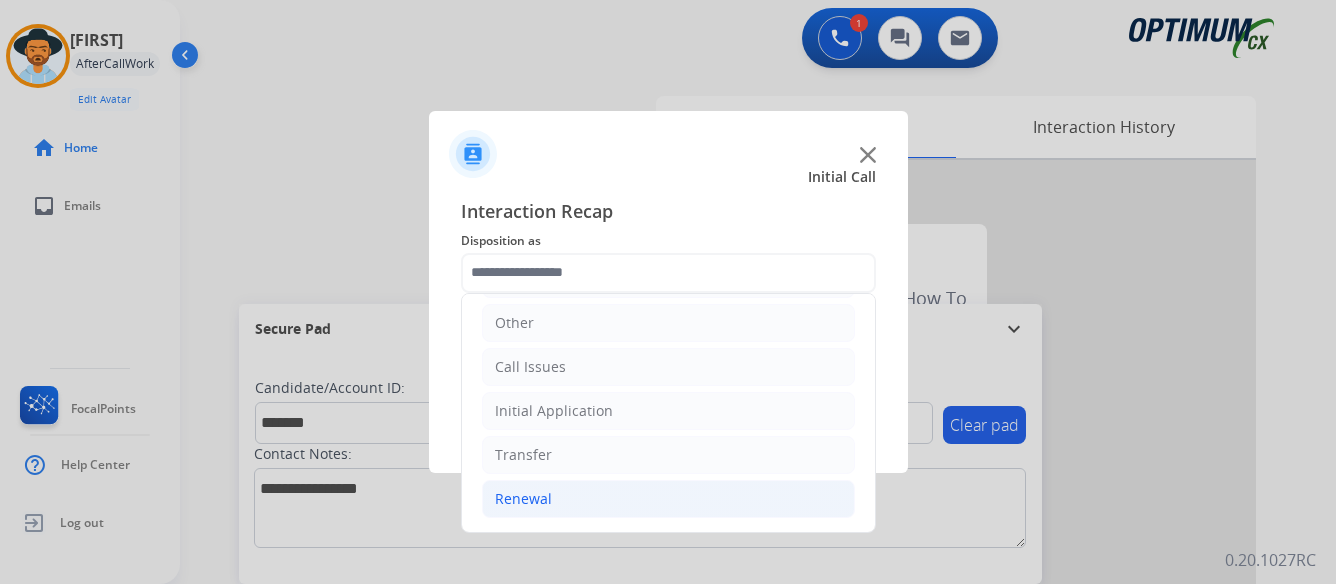 click on "Renewal" 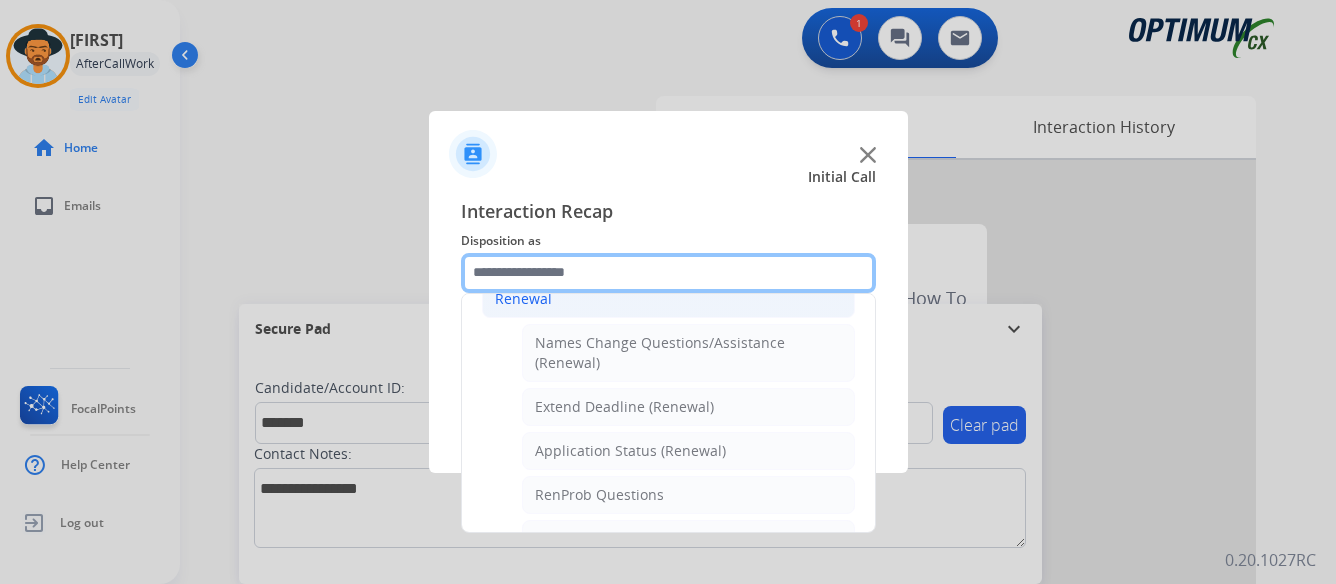 scroll, scrollTop: 436, scrollLeft: 0, axis: vertical 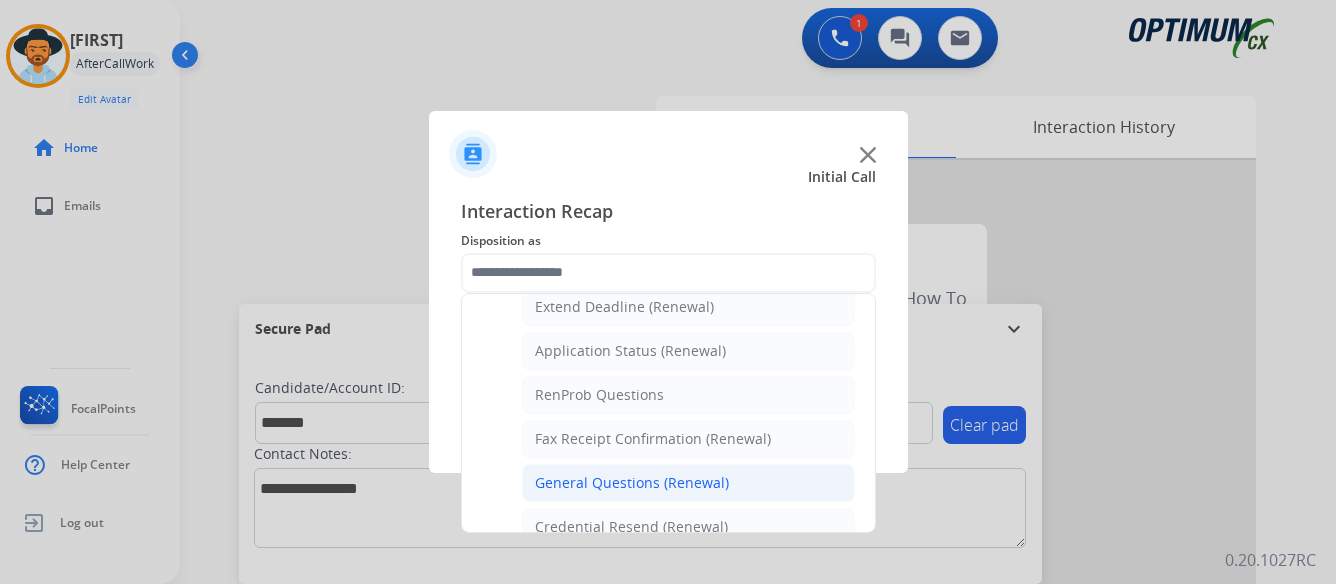 click on "General Questions (Renewal)" 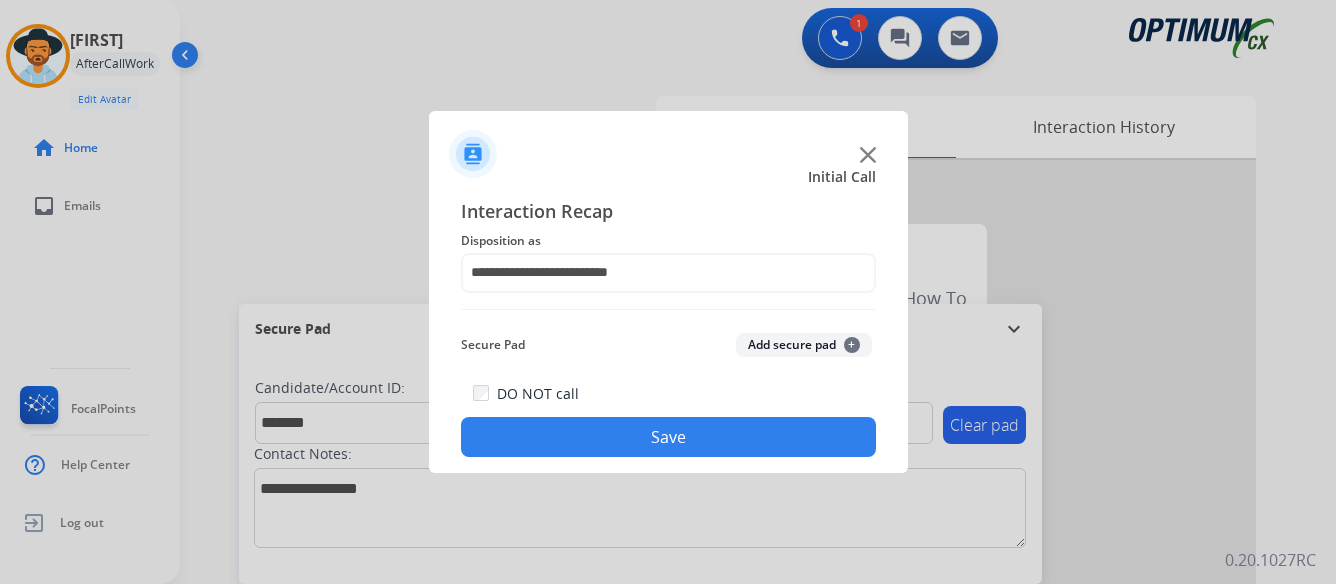 click on "Save" 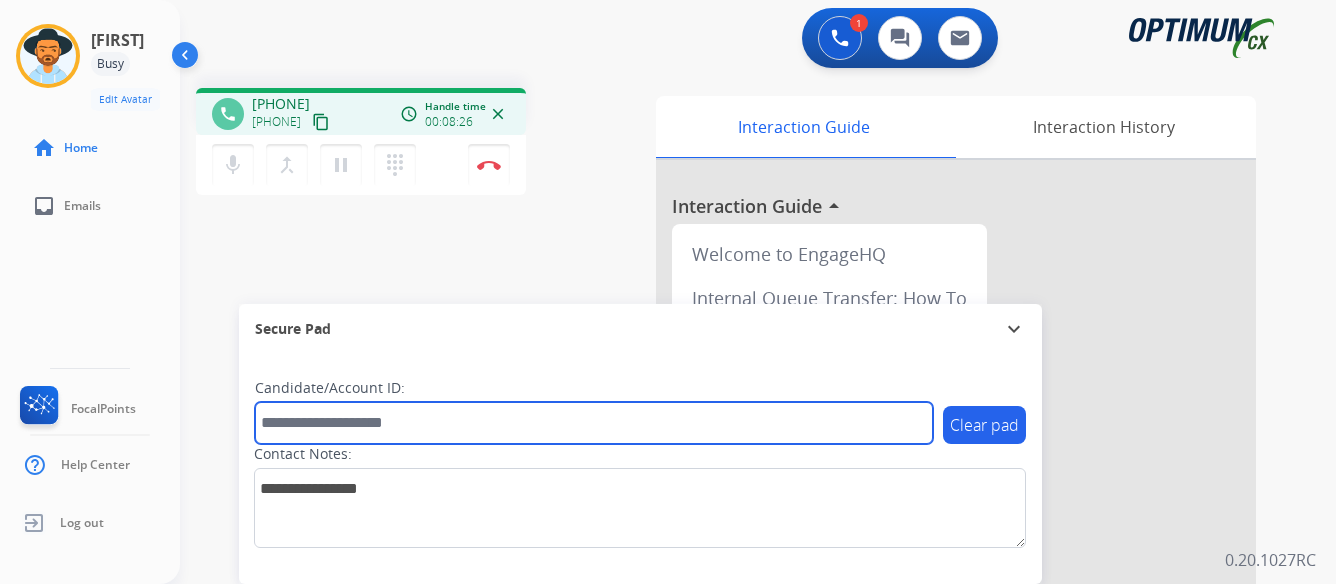paste on "*******" 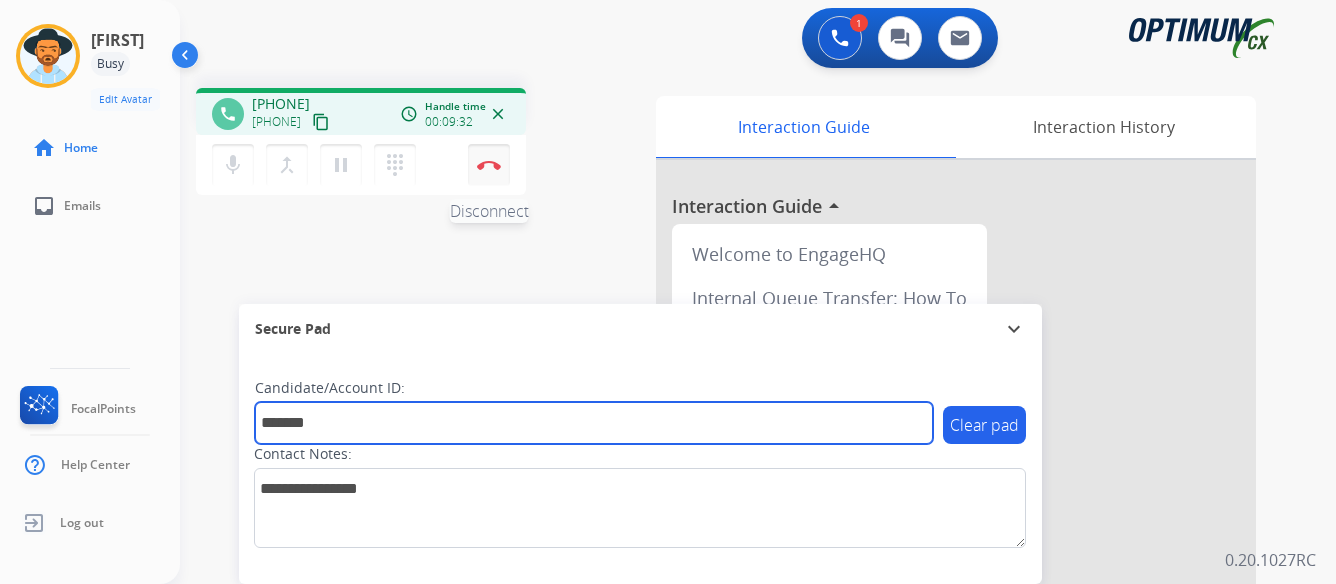 type on "*******" 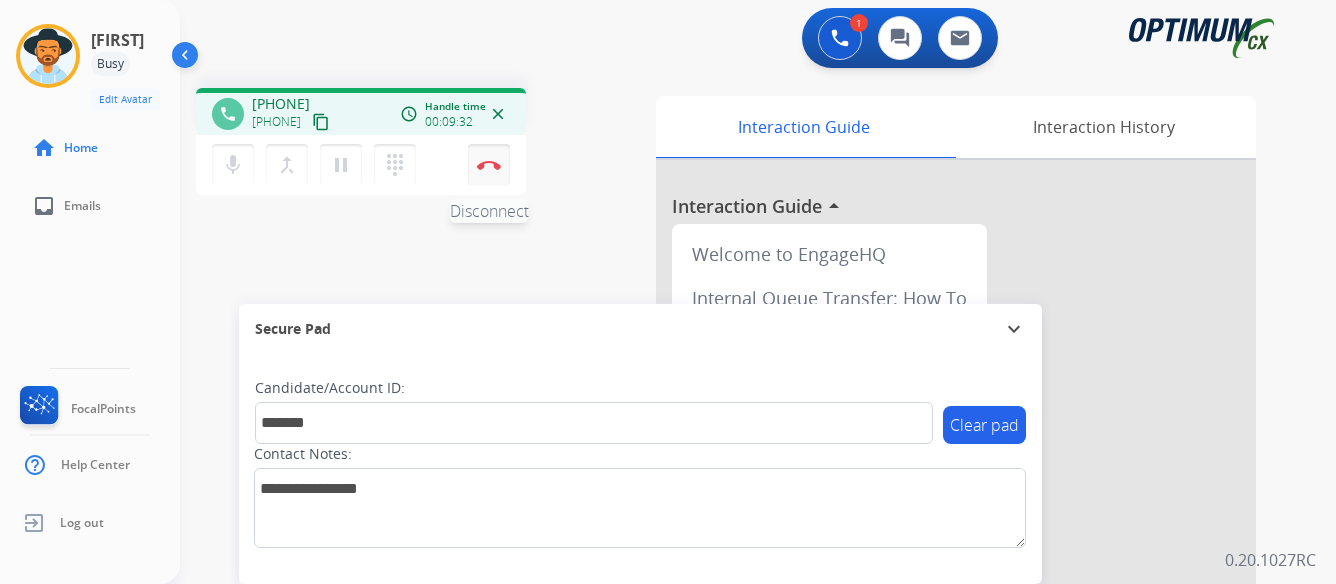 click at bounding box center (489, 165) 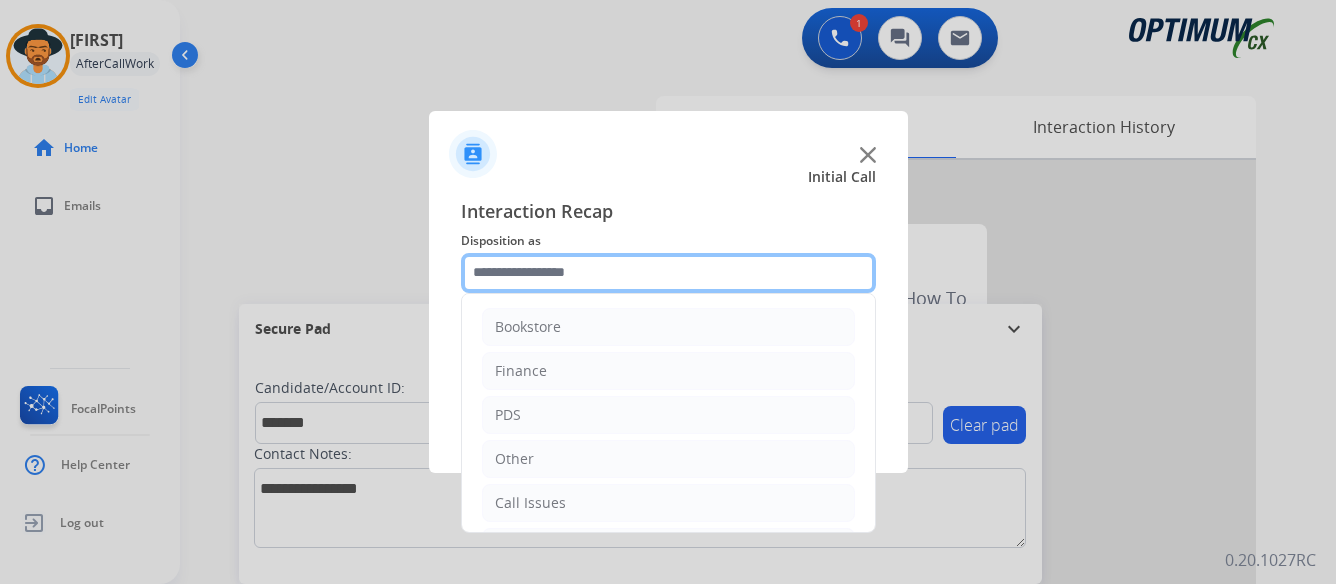 click 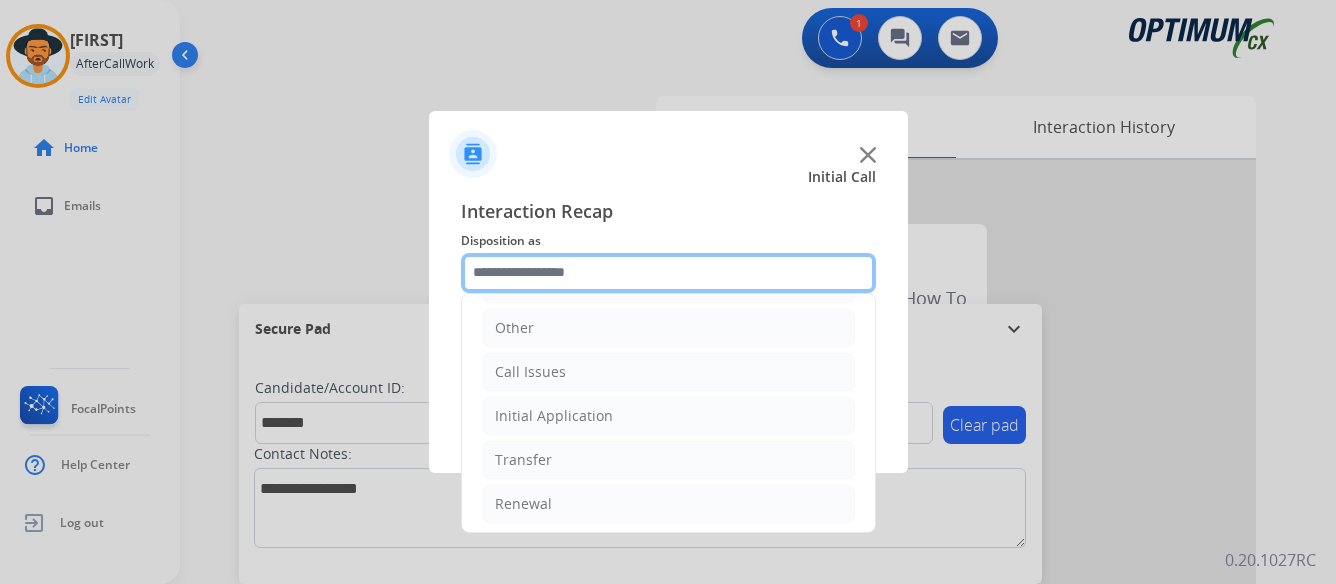 scroll, scrollTop: 136, scrollLeft: 0, axis: vertical 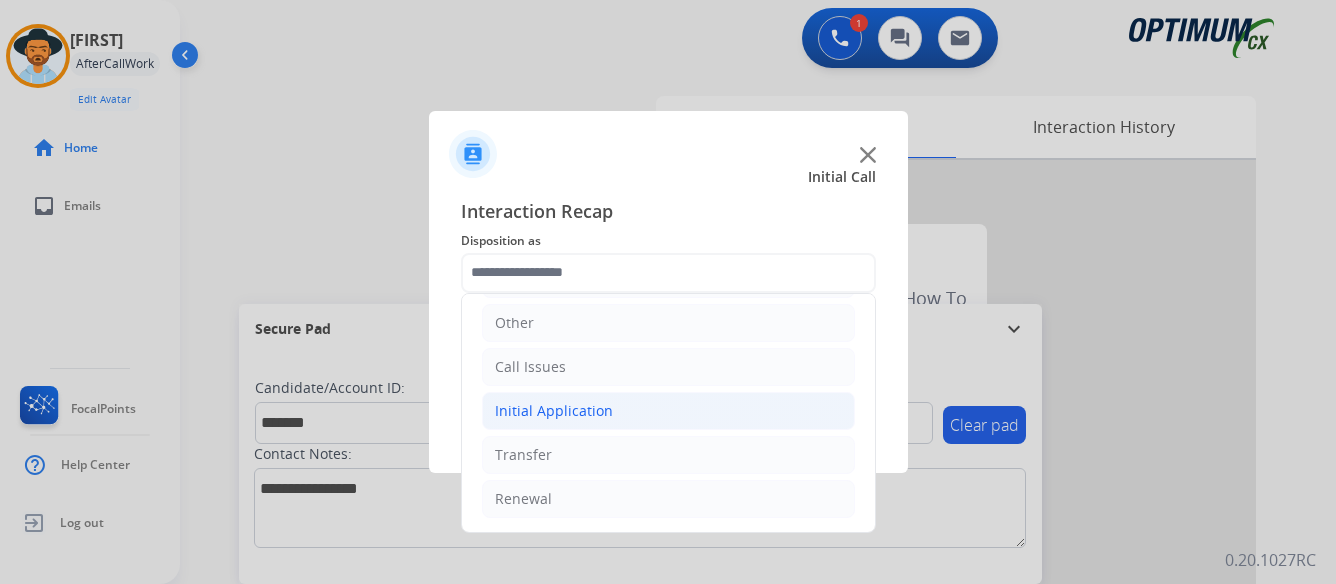 click on "Initial Application" 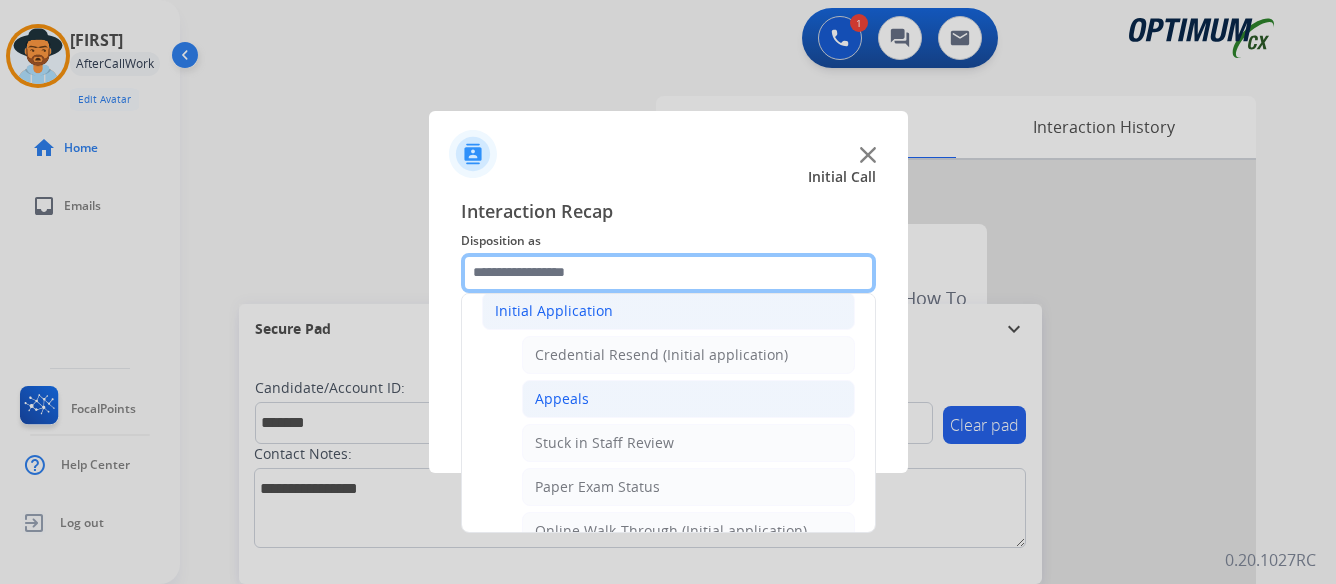 scroll, scrollTop: 336, scrollLeft: 0, axis: vertical 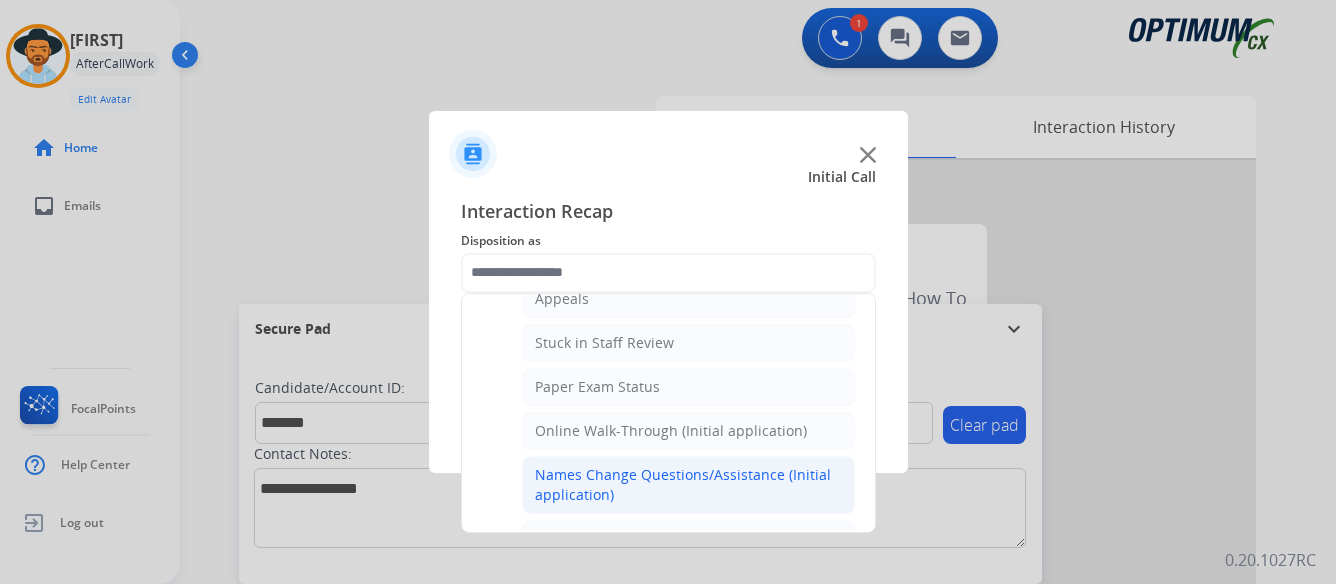 click on "Names Change Questions/Assistance (Initial application)" 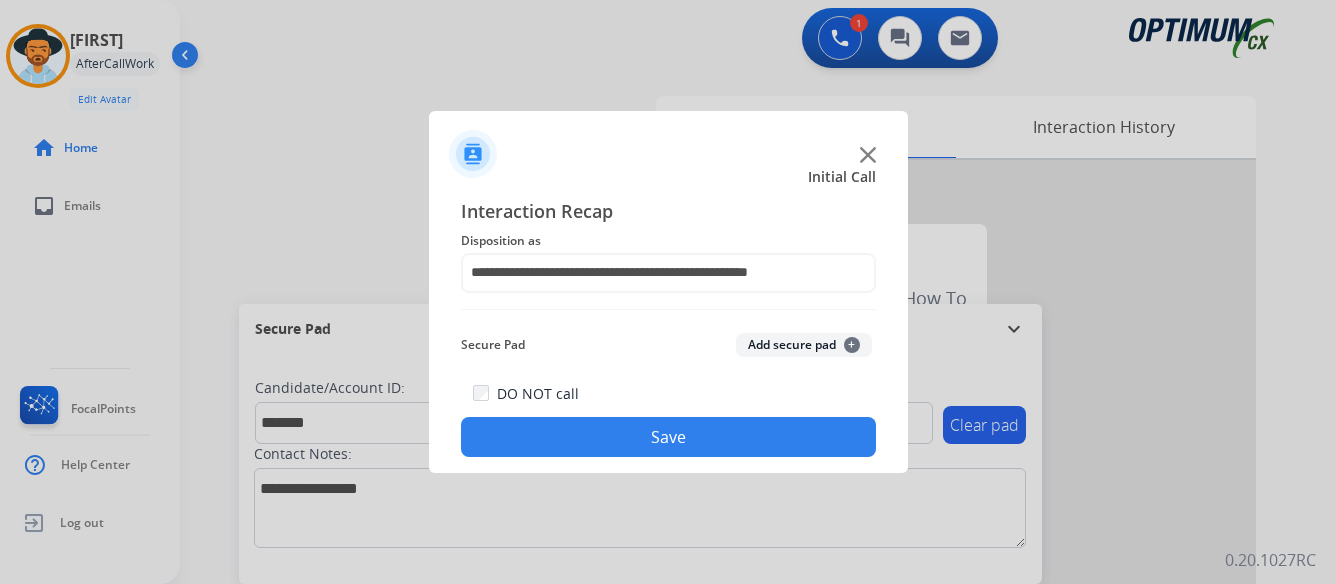 click on "Save" 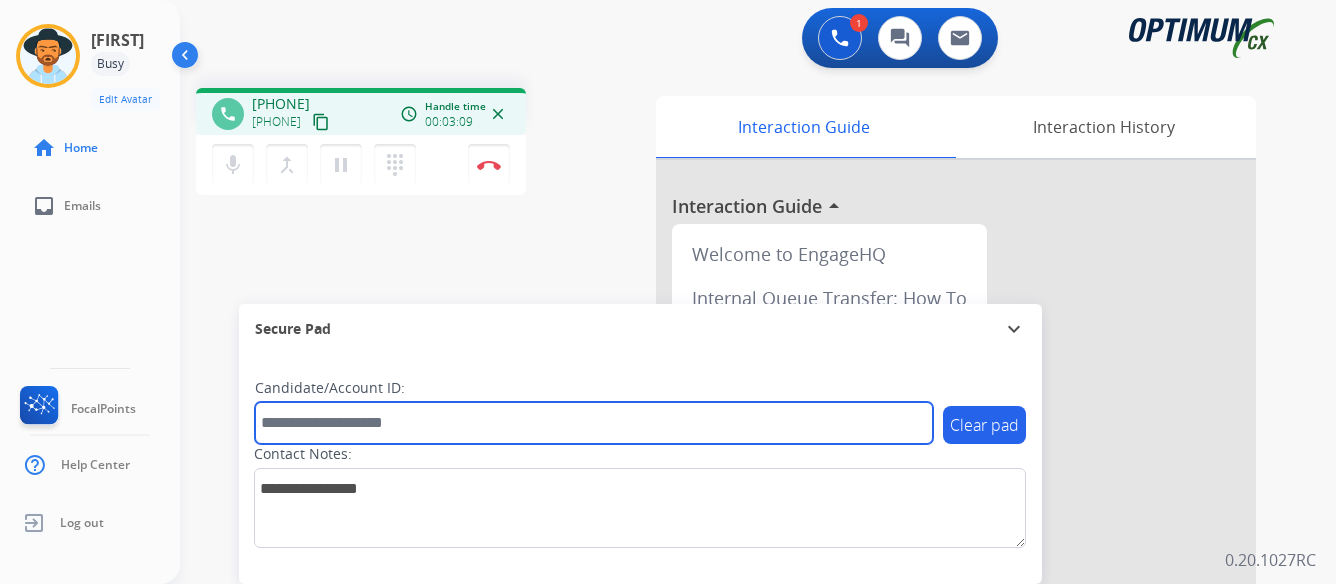 click at bounding box center [594, 423] 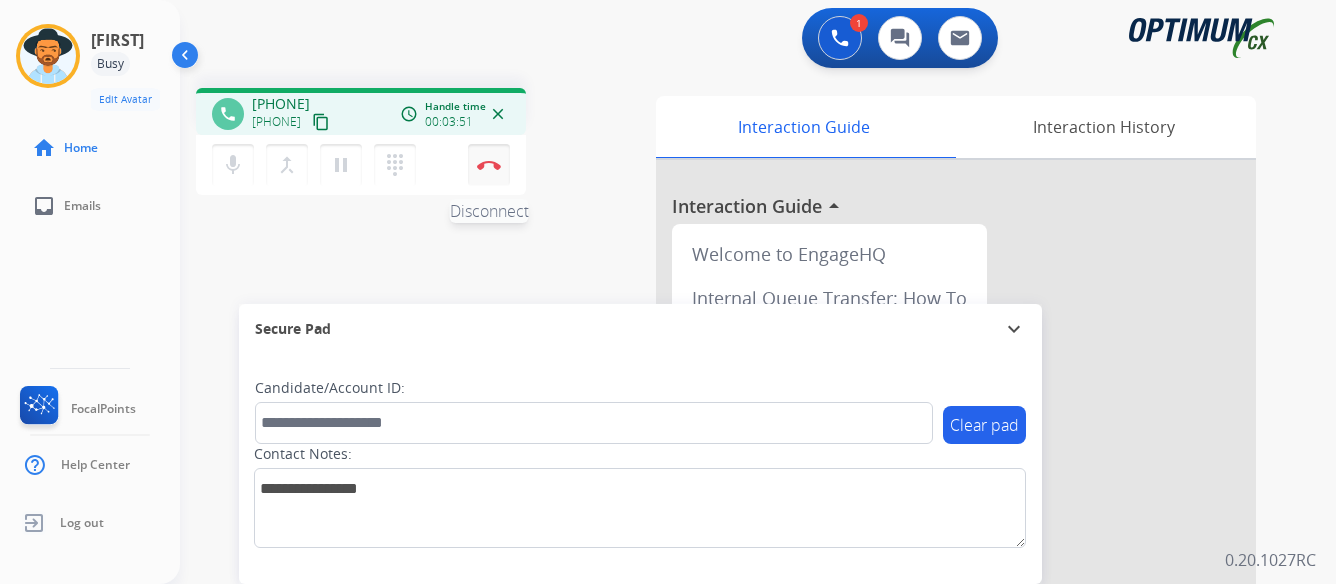 click at bounding box center (489, 165) 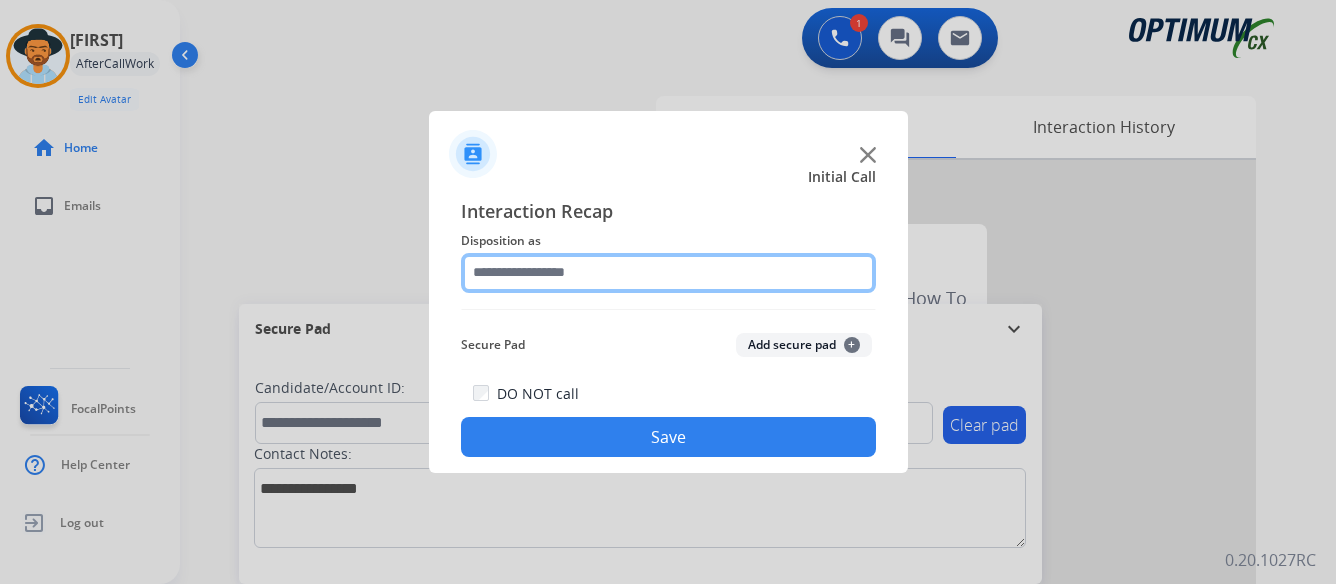 click 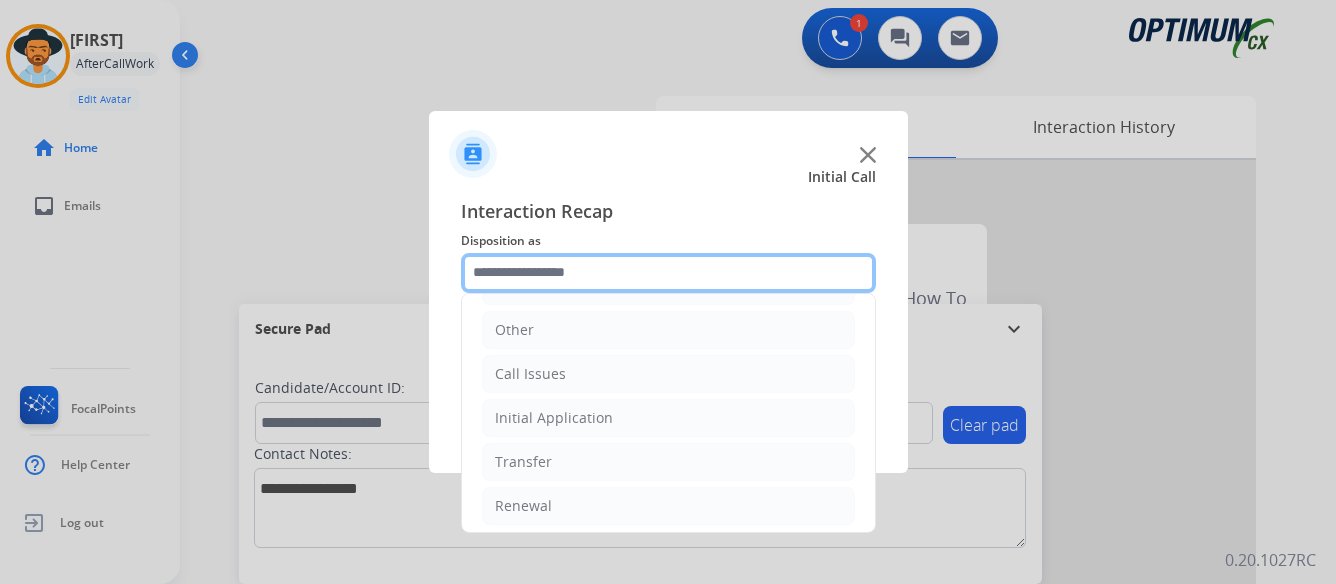 scroll, scrollTop: 136, scrollLeft: 0, axis: vertical 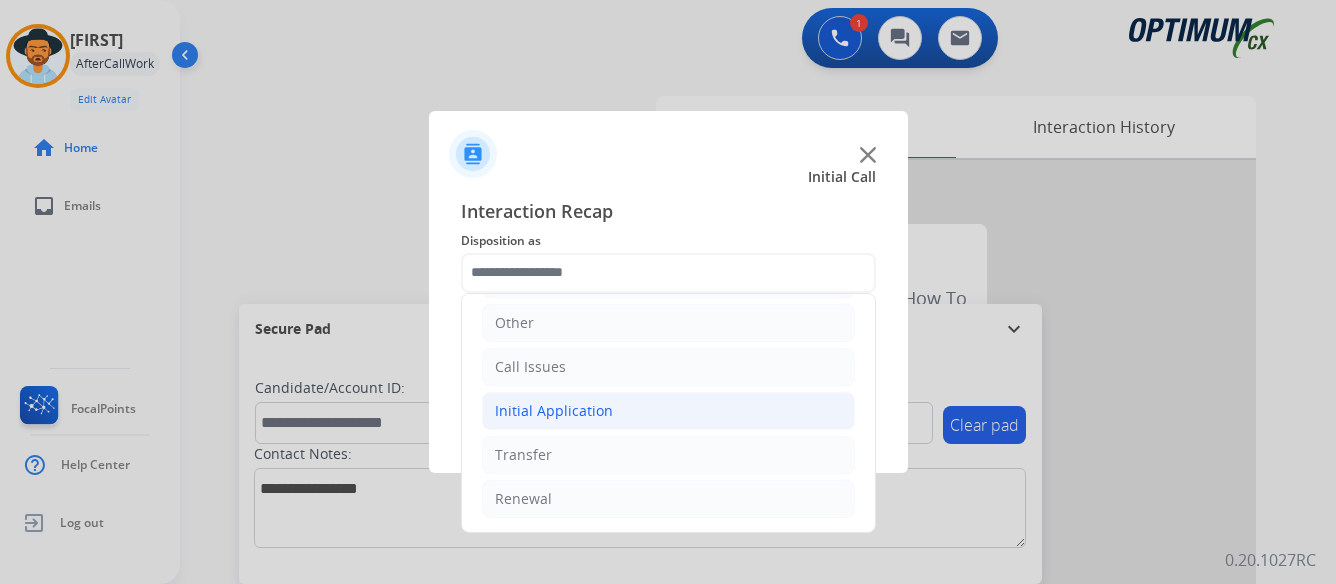 click on "Initial Application" 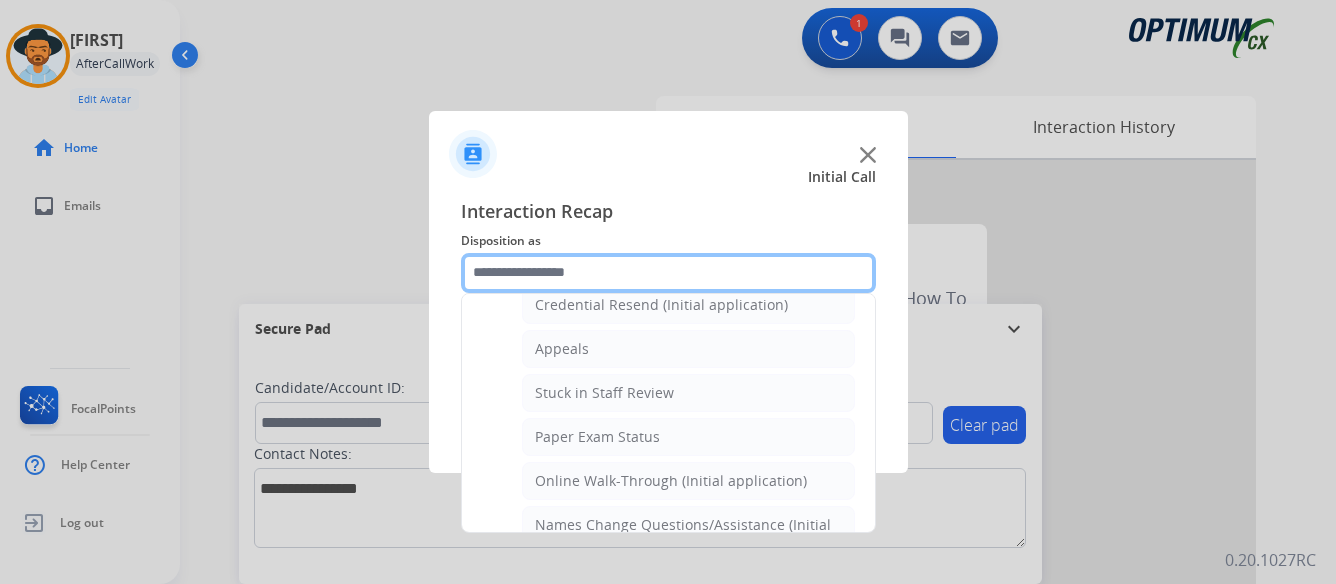 scroll, scrollTop: 336, scrollLeft: 0, axis: vertical 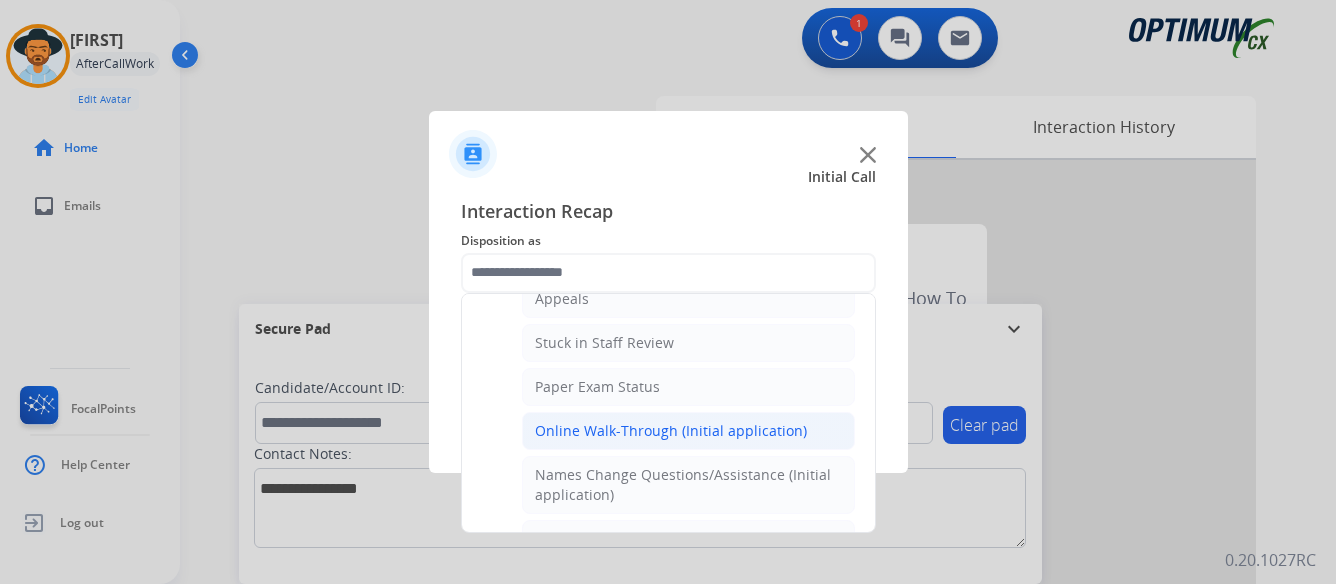 click on "Online Walk-Through (Initial application)" 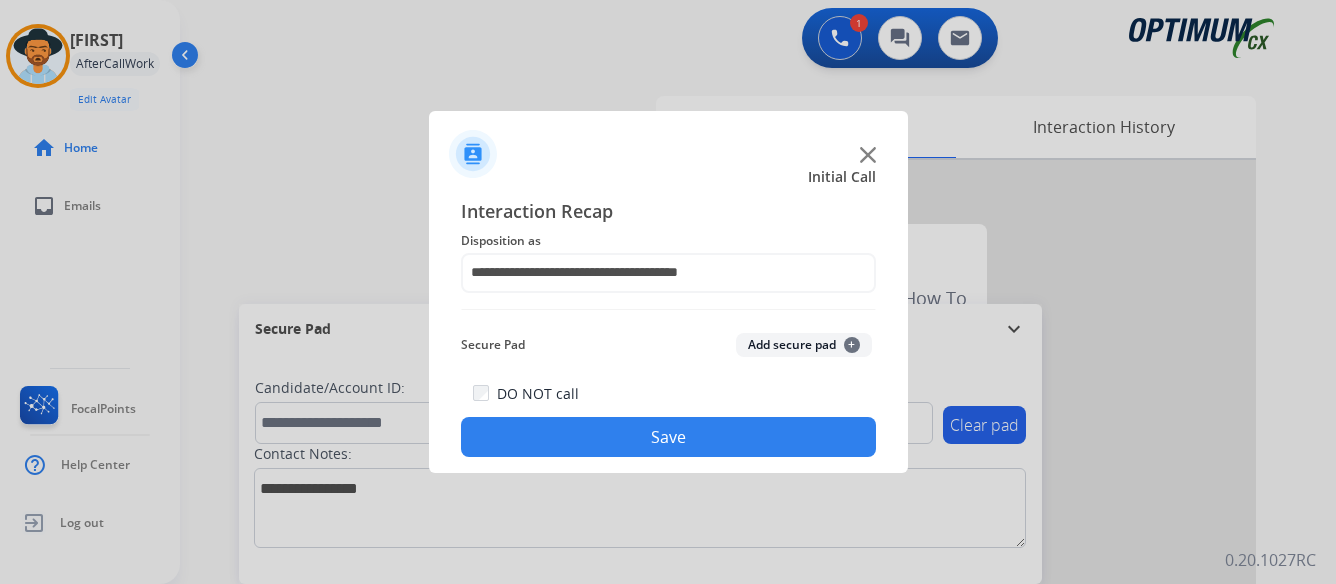 click on "Save" 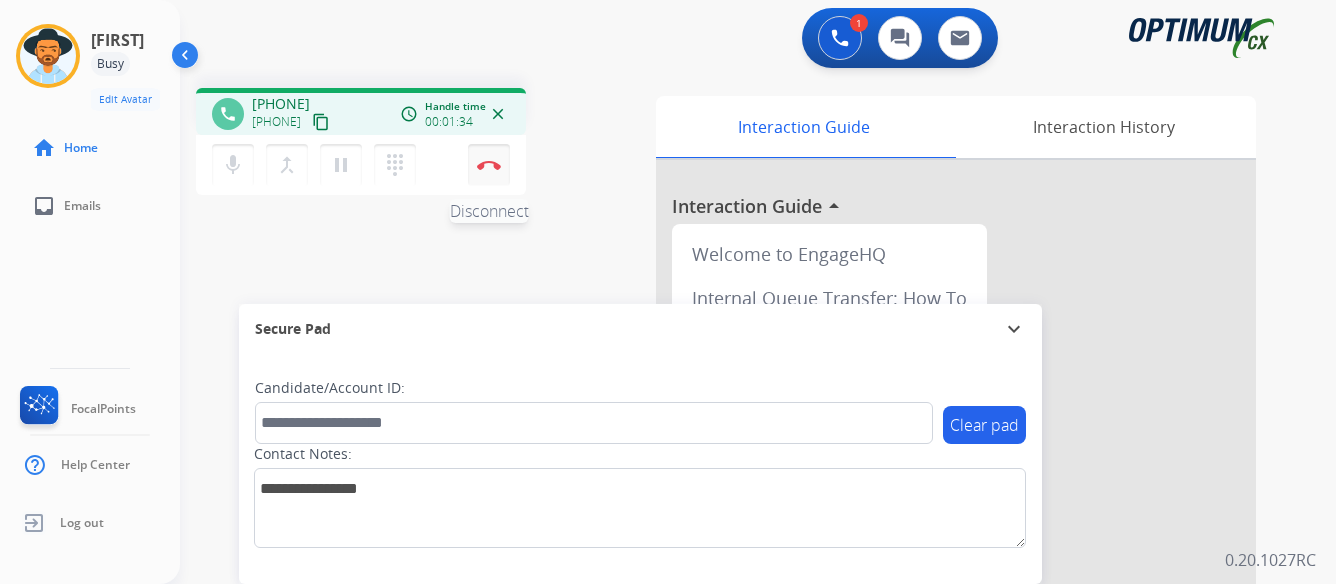 click on "Disconnect" at bounding box center [489, 165] 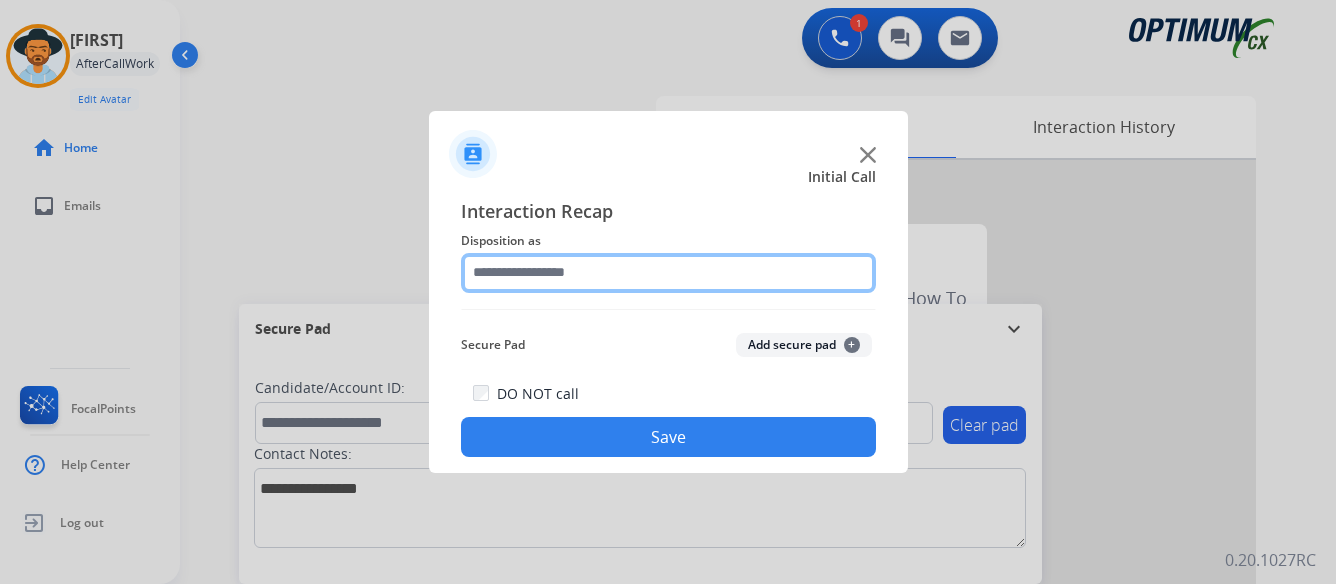 click 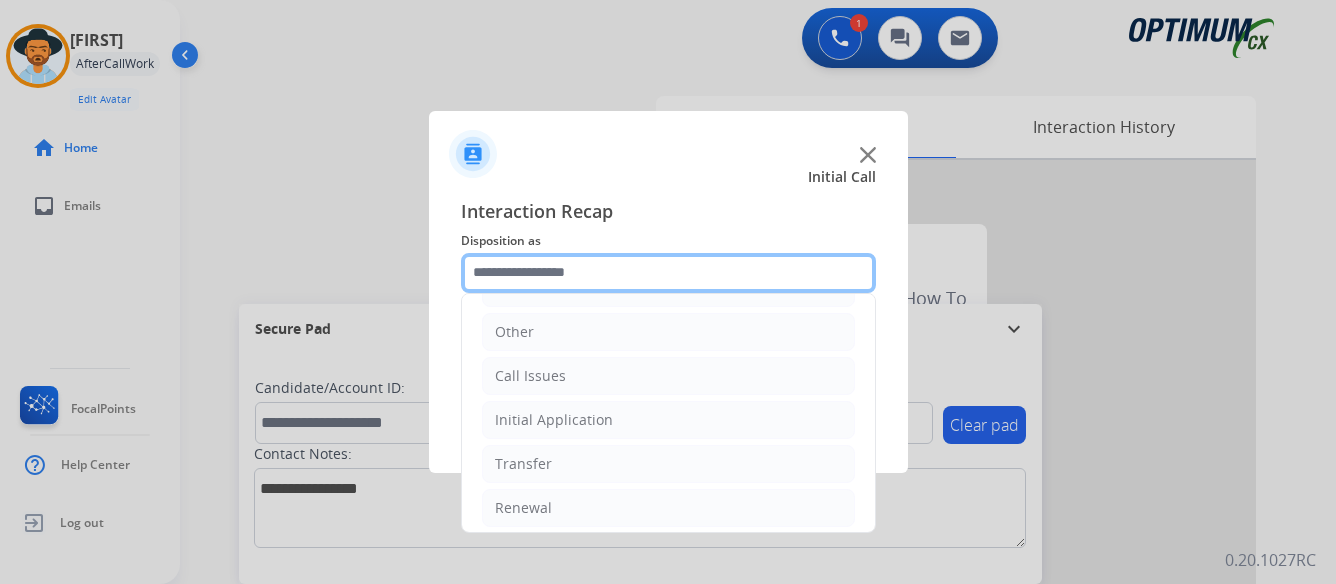 scroll, scrollTop: 136, scrollLeft: 0, axis: vertical 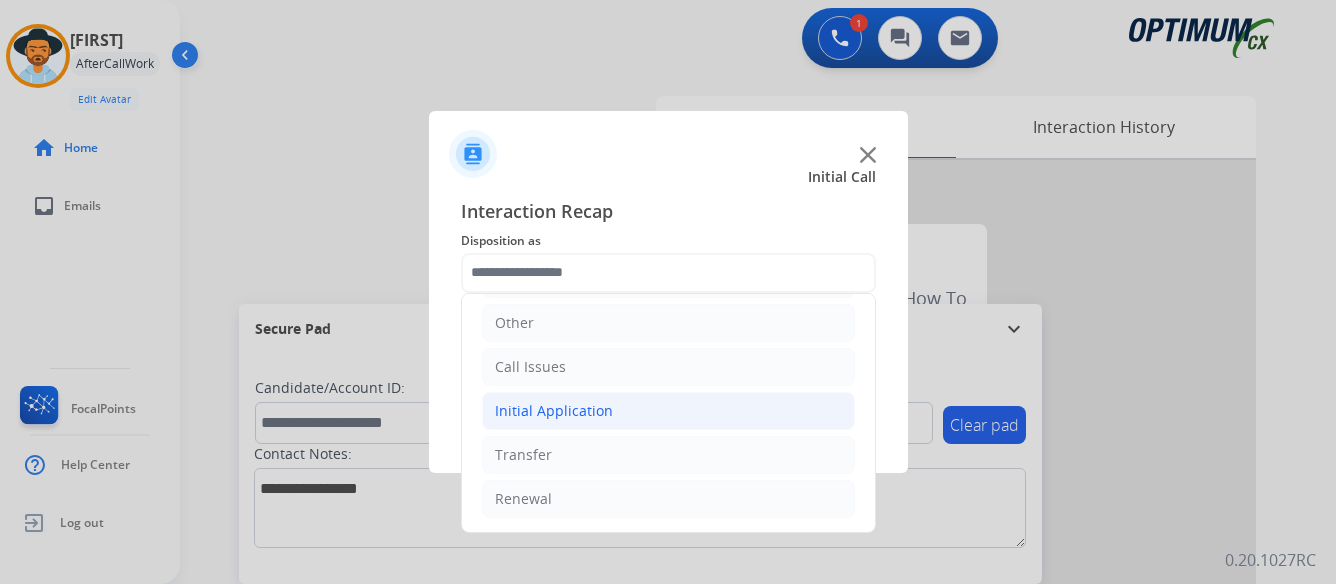 click on "Initial Application" 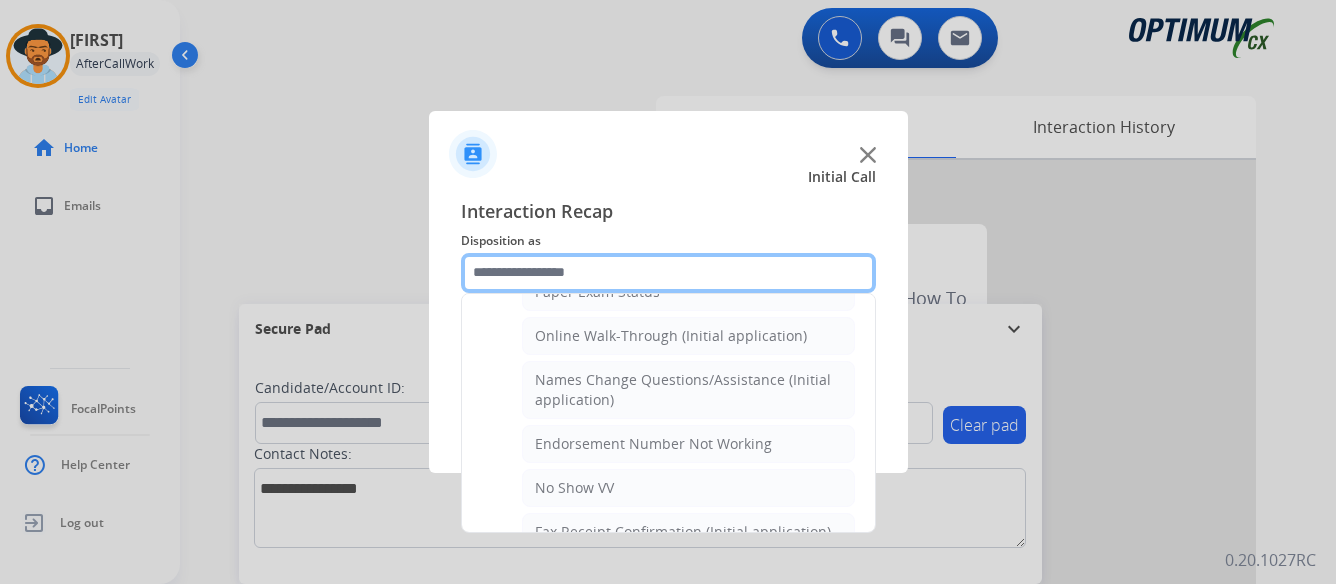 scroll, scrollTop: 436, scrollLeft: 0, axis: vertical 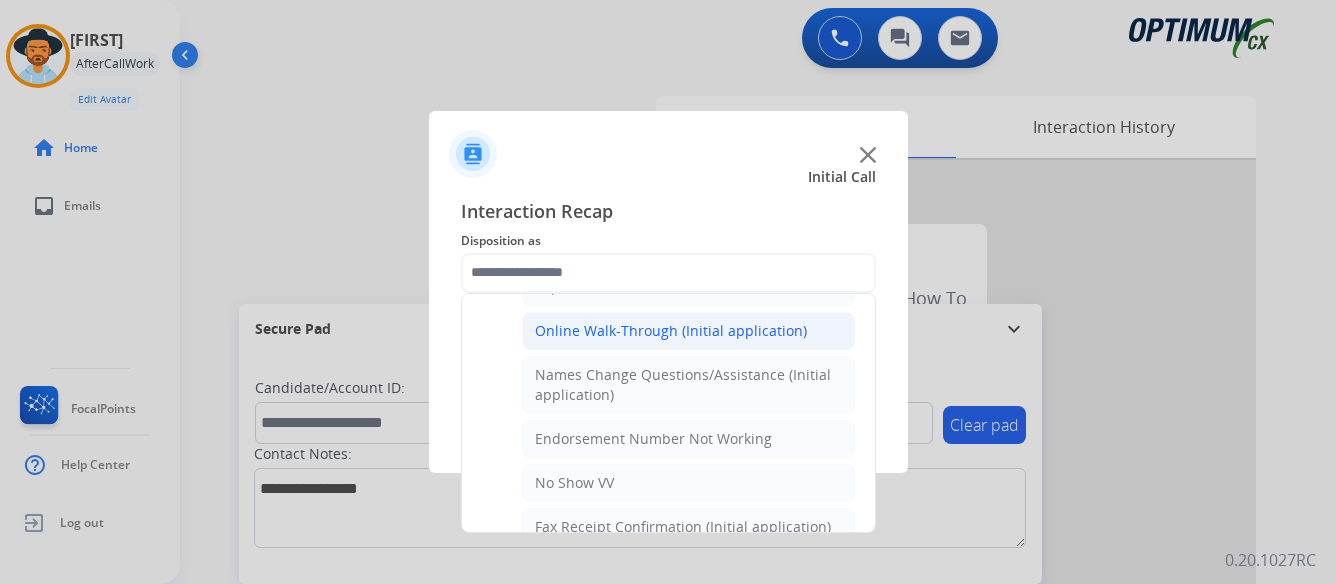 click on "Online Walk-Through (Initial application)" 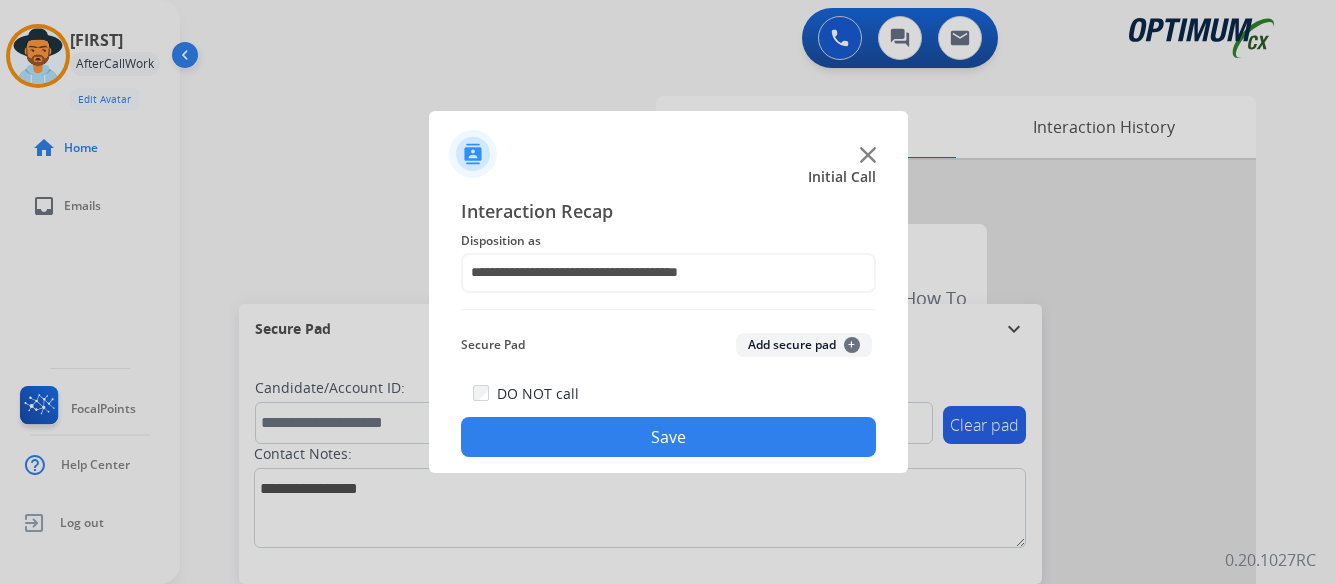 click on "Save" 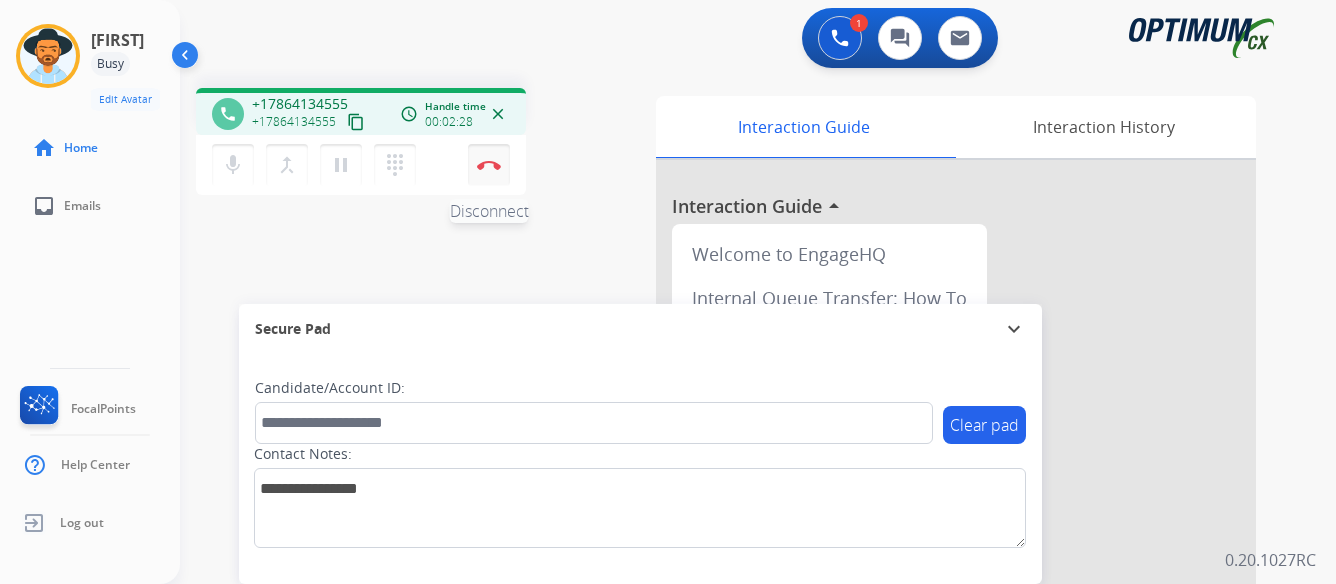 click at bounding box center [489, 165] 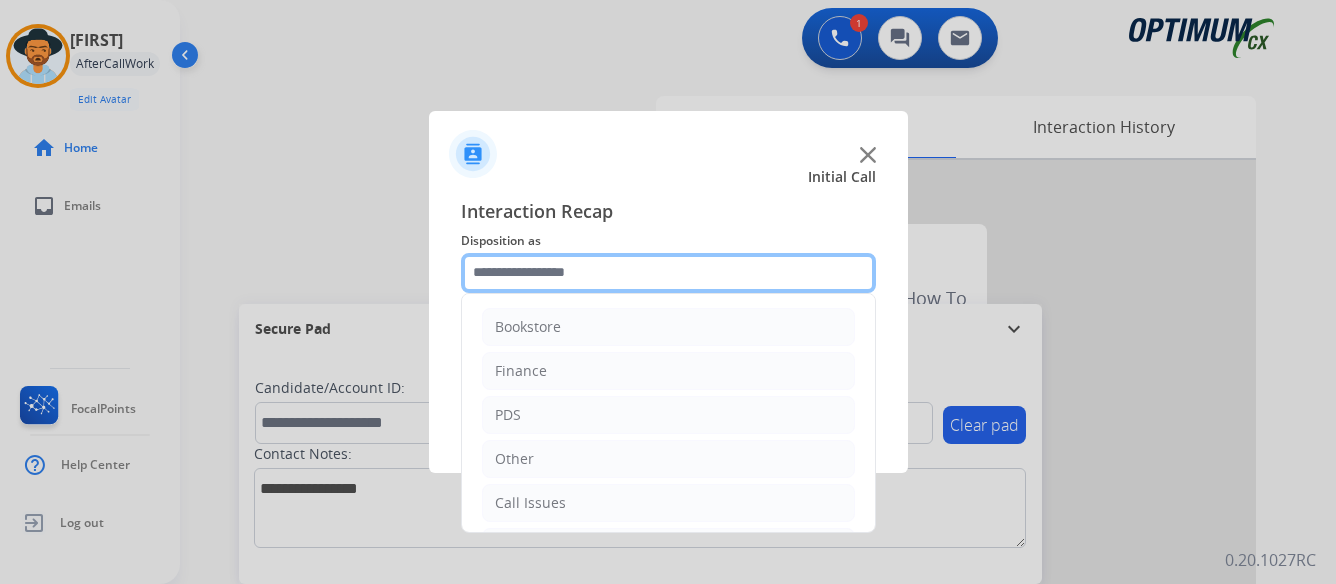 click 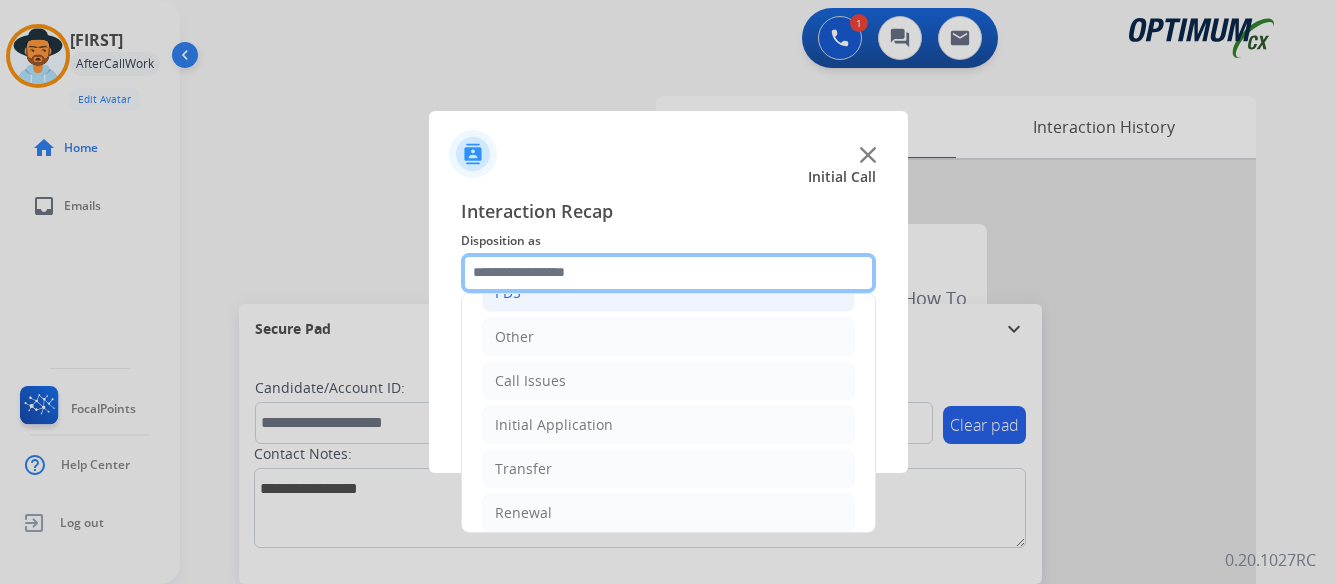 scroll, scrollTop: 136, scrollLeft: 0, axis: vertical 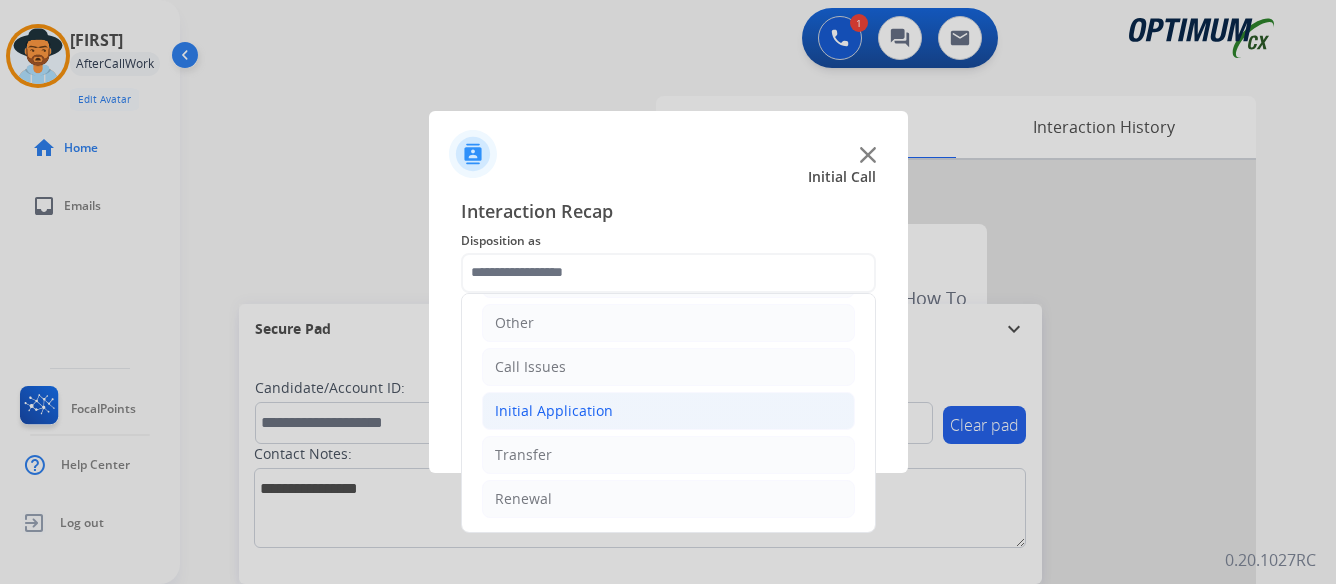 click on "Initial Application" 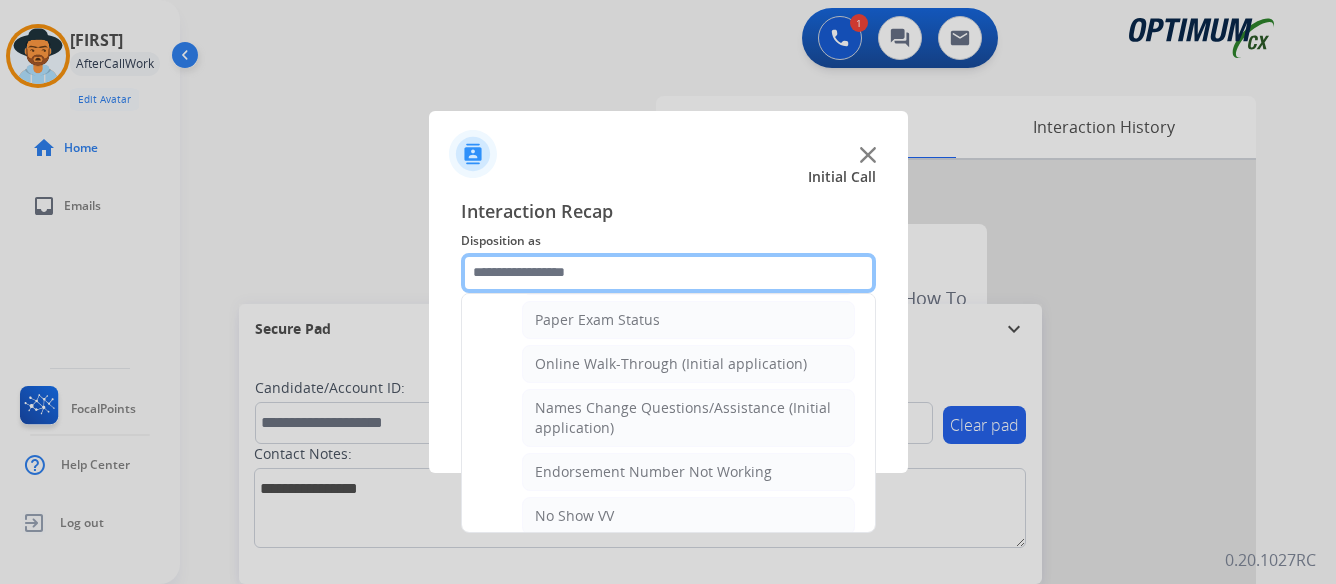 scroll, scrollTop: 436, scrollLeft: 0, axis: vertical 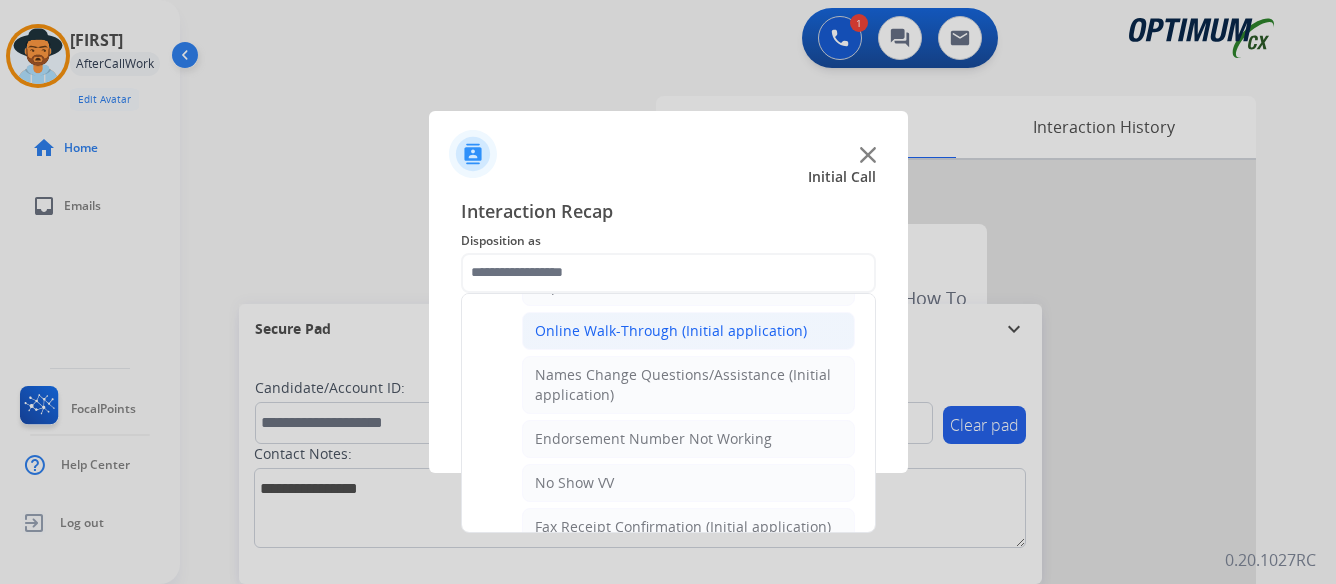 click on "Online Walk-Through (Initial application)" 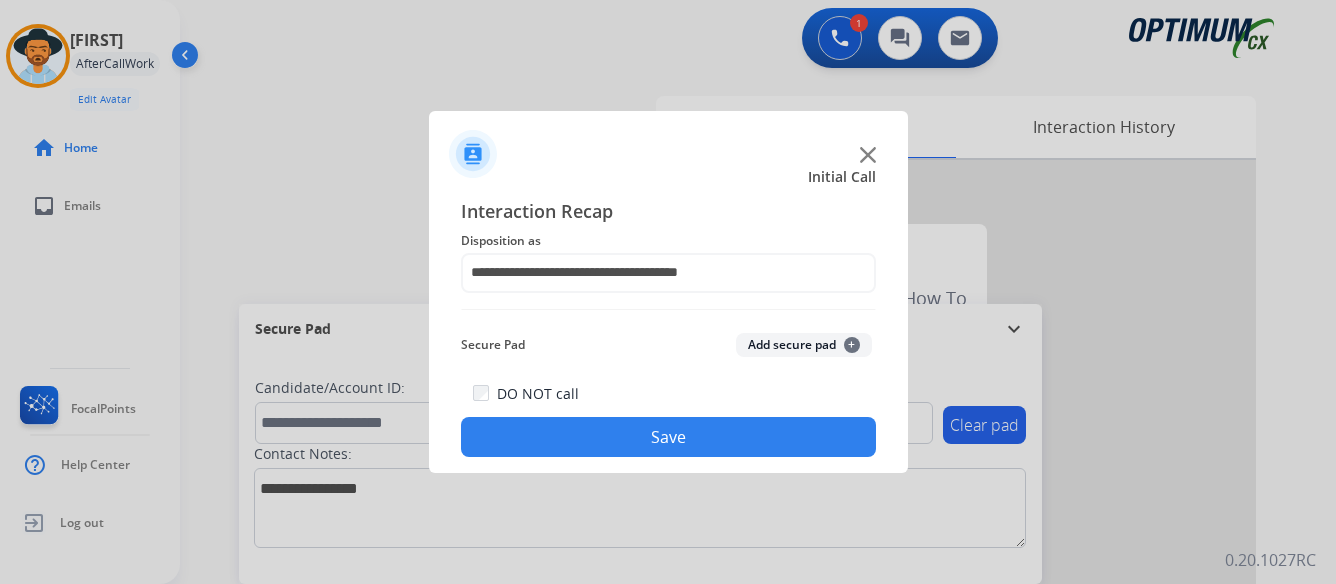 click on "Save" 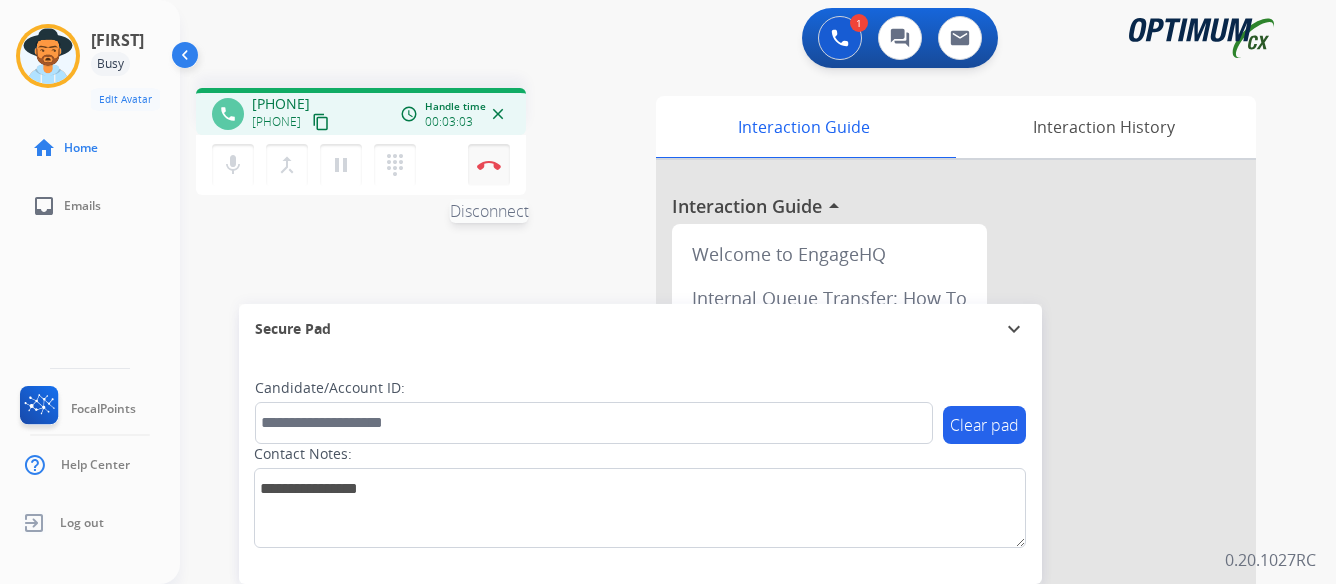 click on "Disconnect" at bounding box center (489, 165) 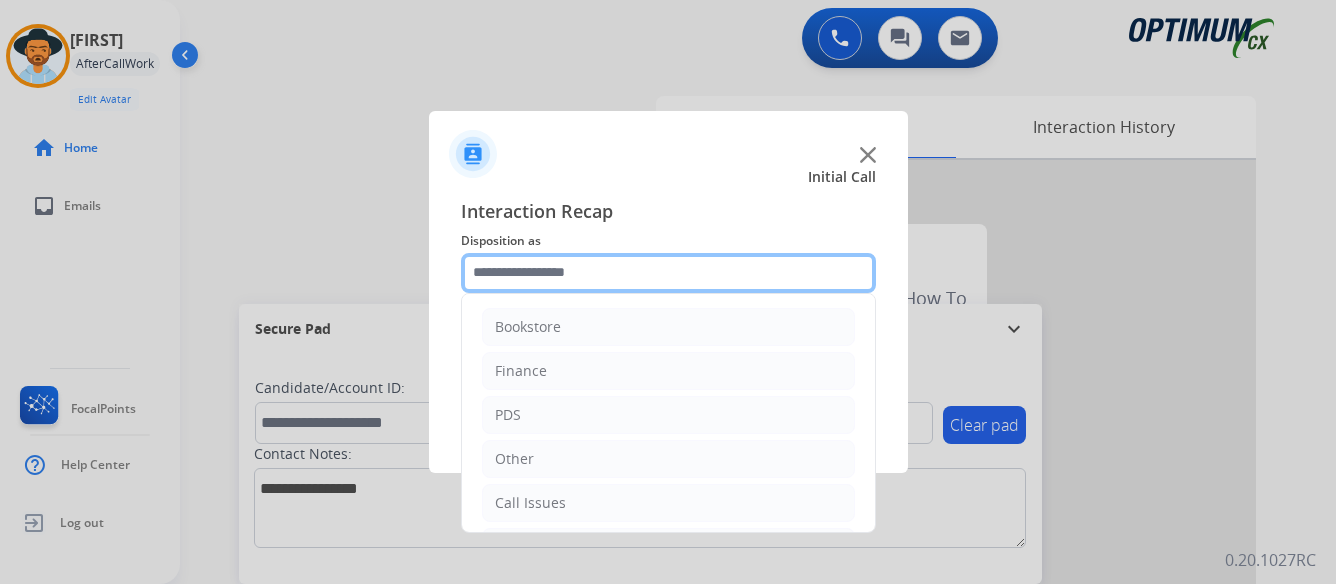 click 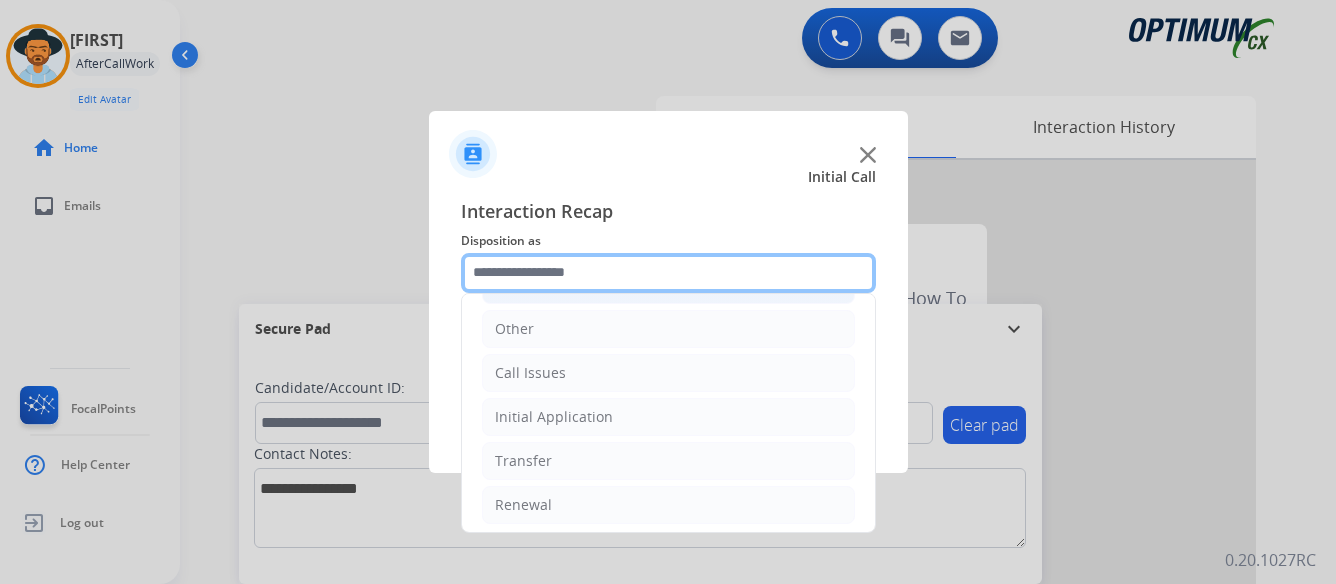 scroll, scrollTop: 136, scrollLeft: 0, axis: vertical 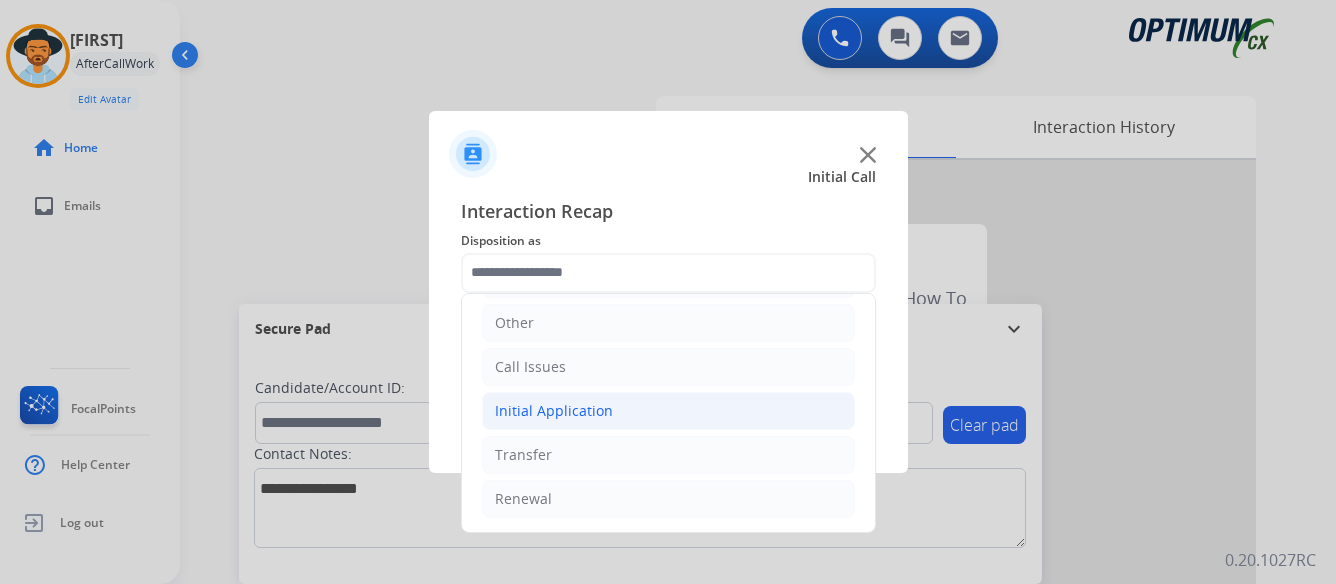 click on "Initial Application" 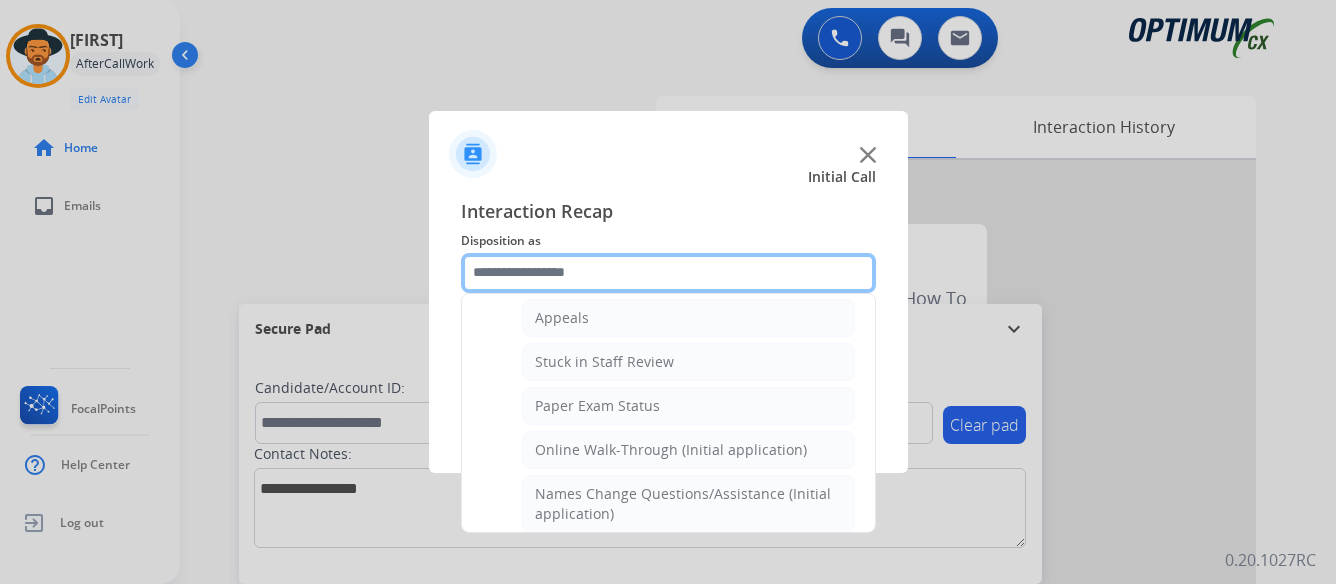 scroll, scrollTop: 336, scrollLeft: 0, axis: vertical 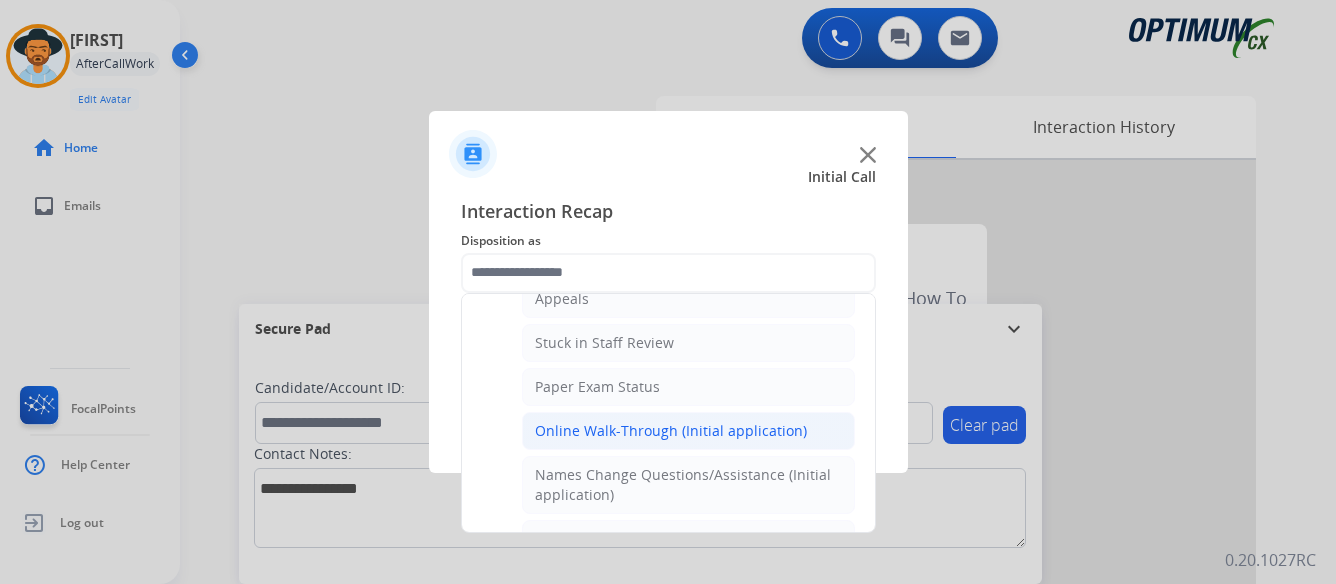 click on "Online Walk-Through (Initial application)" 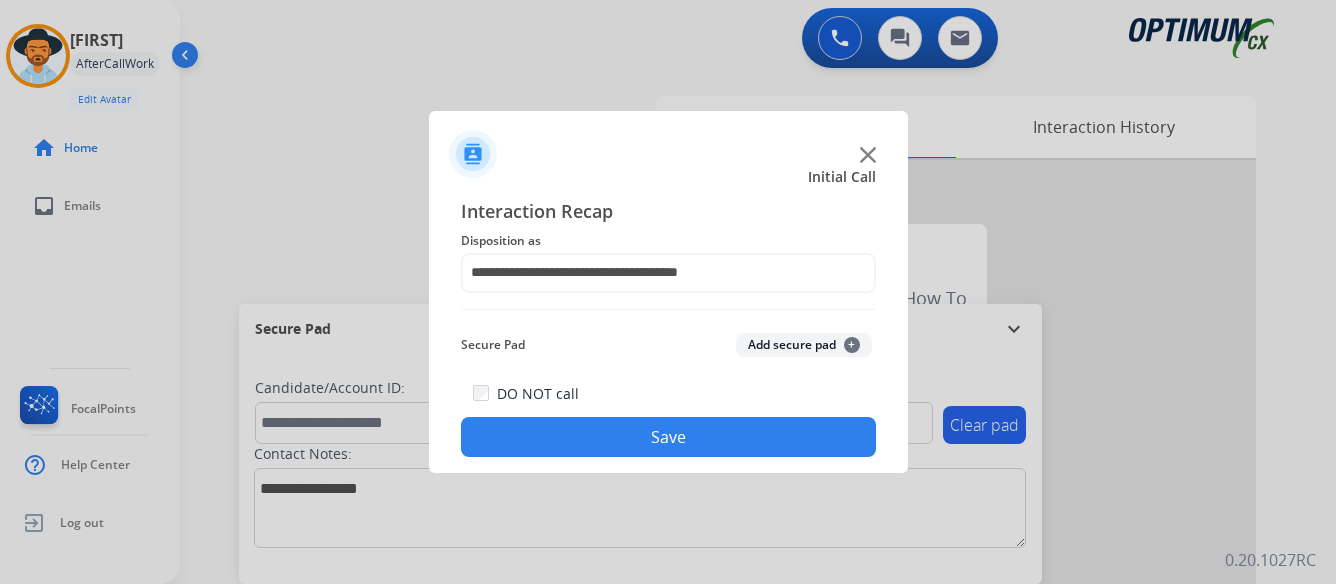 click on "Save" 